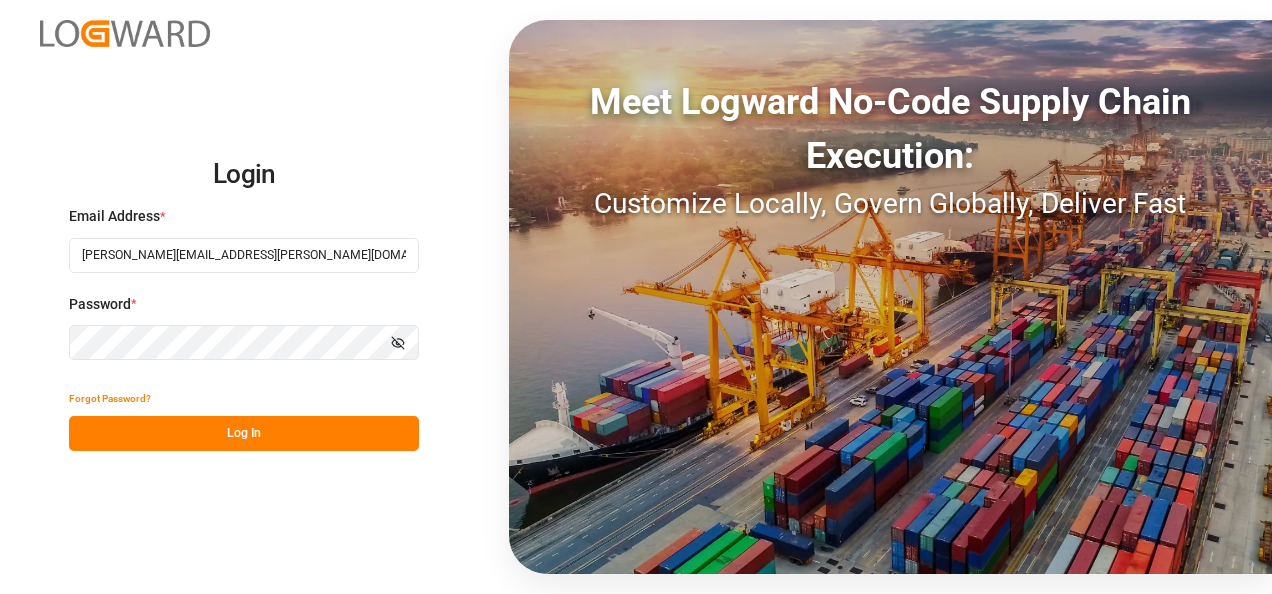 scroll, scrollTop: 0, scrollLeft: 0, axis: both 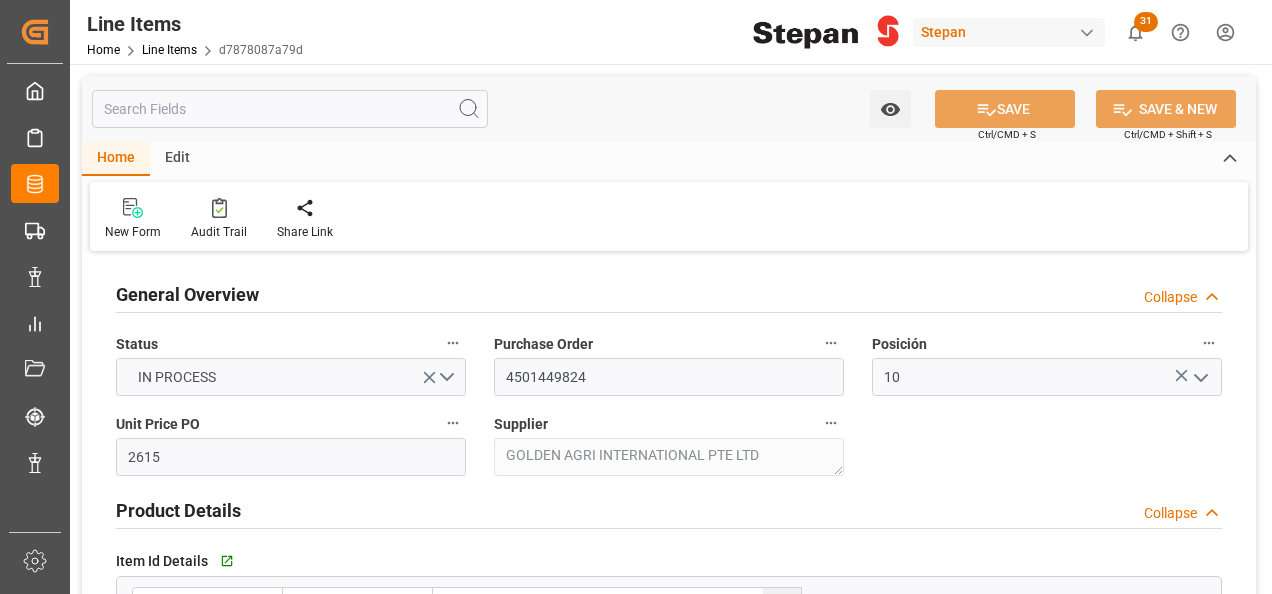 type on "2615" 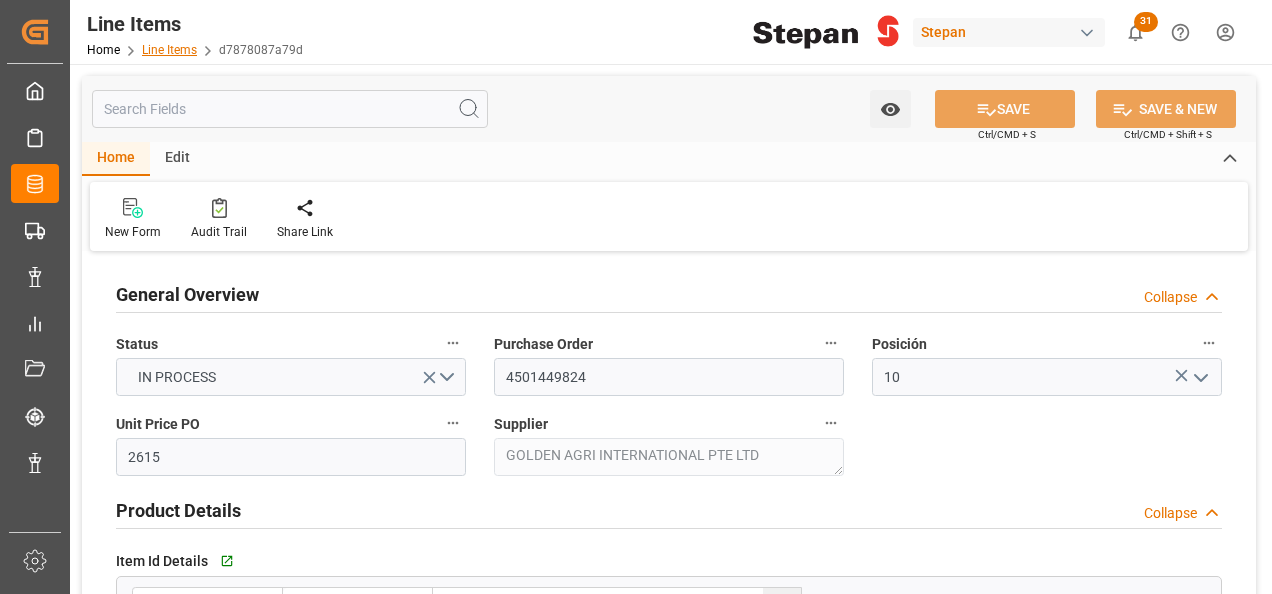 click on "Line Items" at bounding box center (169, 50) 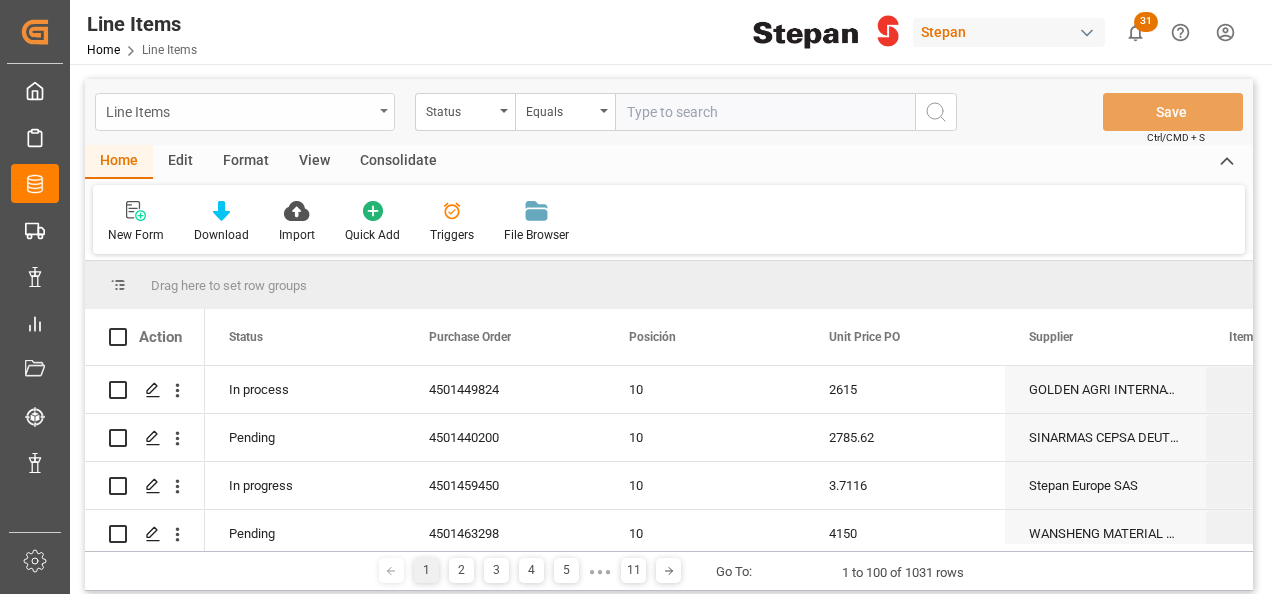 click at bounding box center [384, 111] 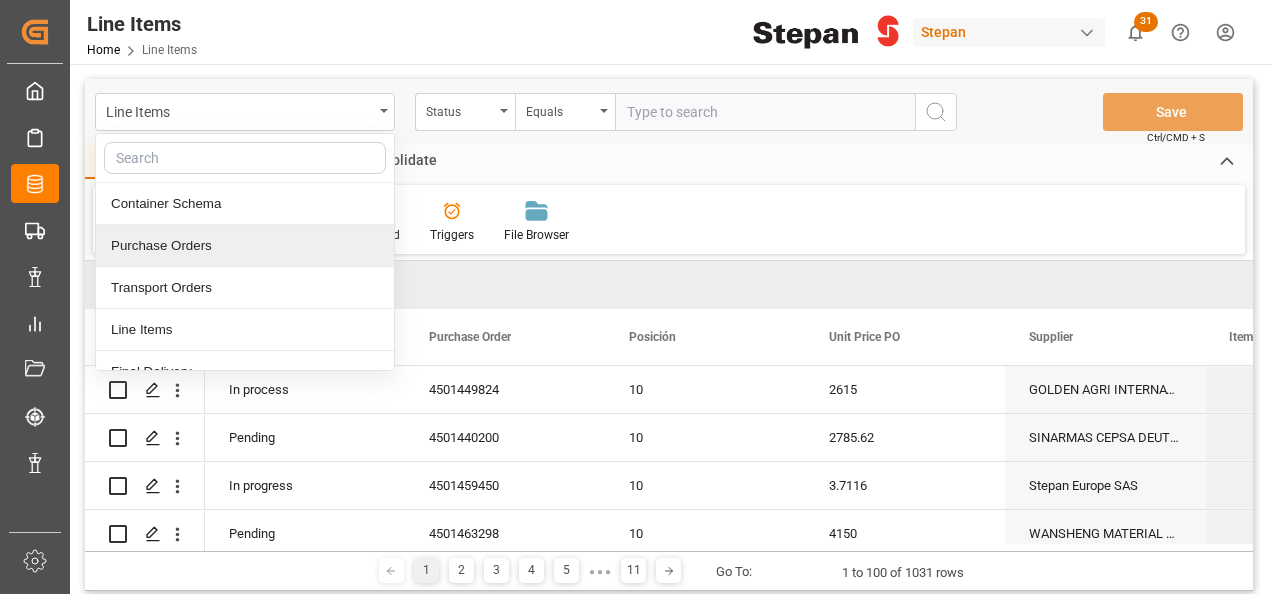 click on "Purchase Orders" at bounding box center [245, 246] 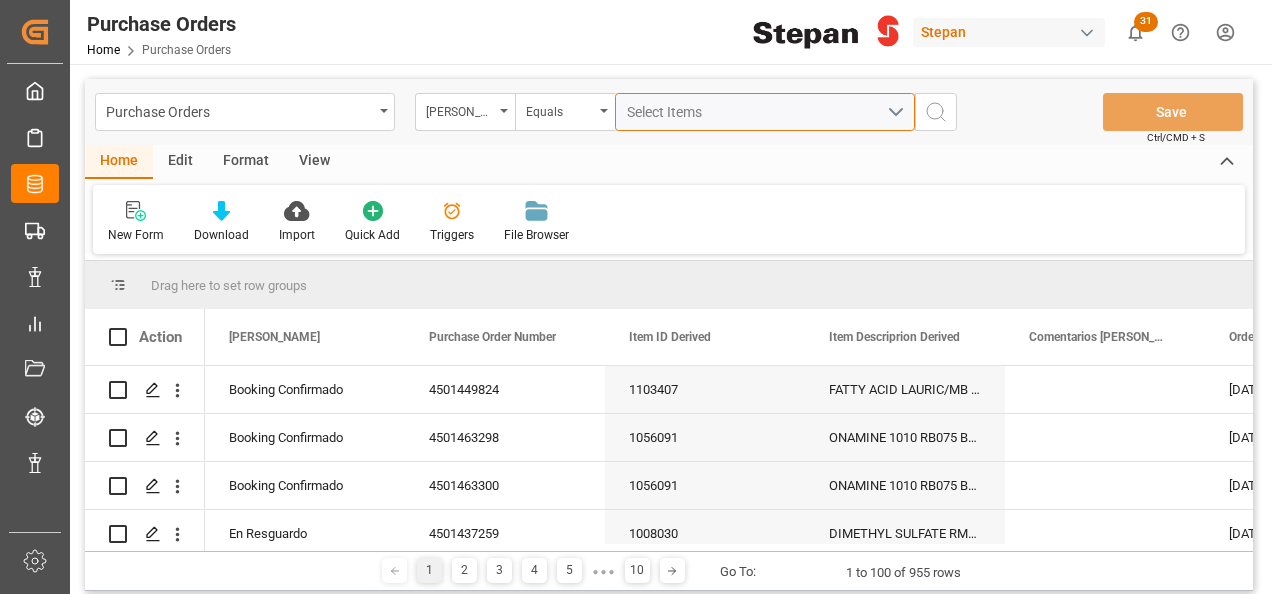 click on "Select Items" at bounding box center [669, 112] 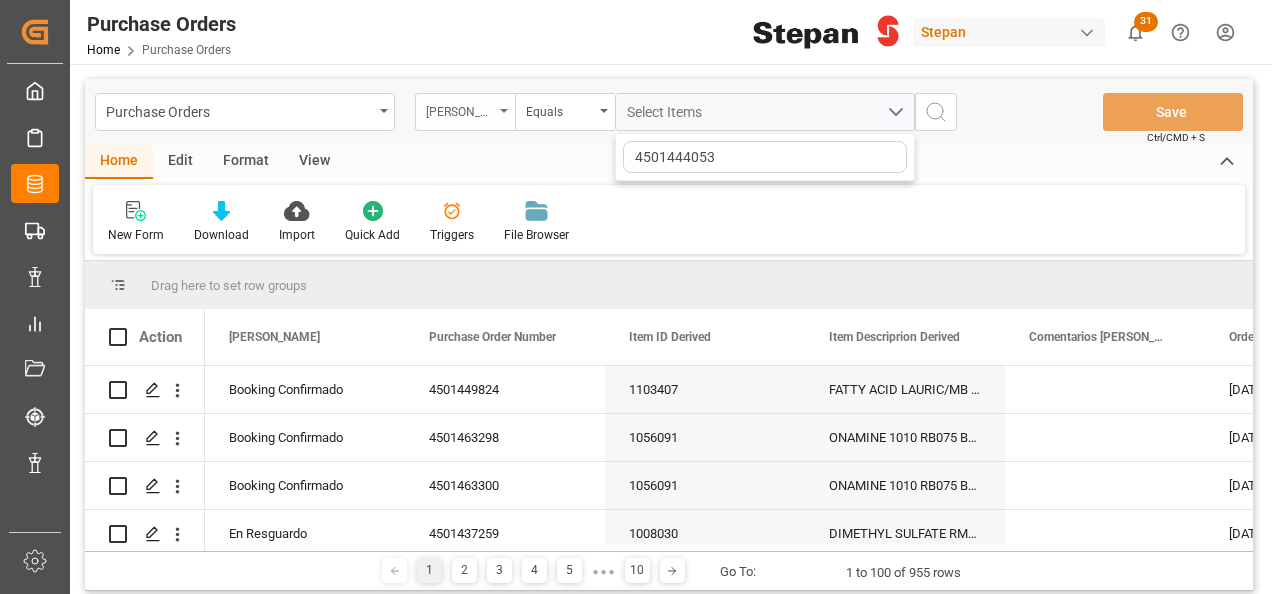 type on "4501444053" 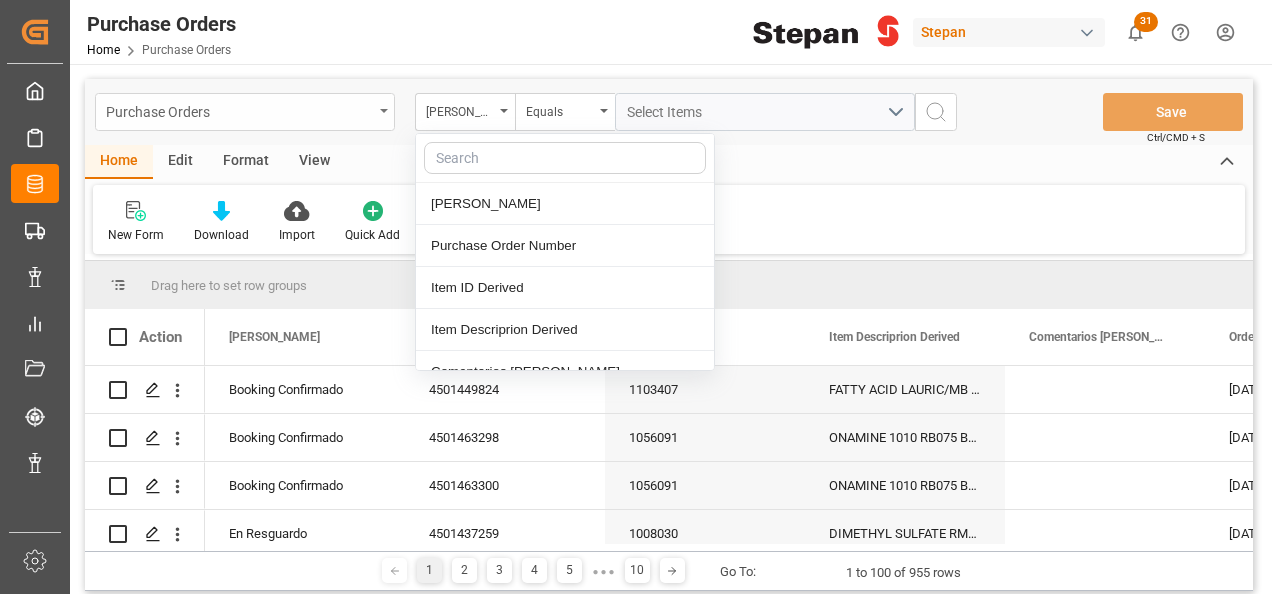 click on "Purchase Orders" at bounding box center (239, 110) 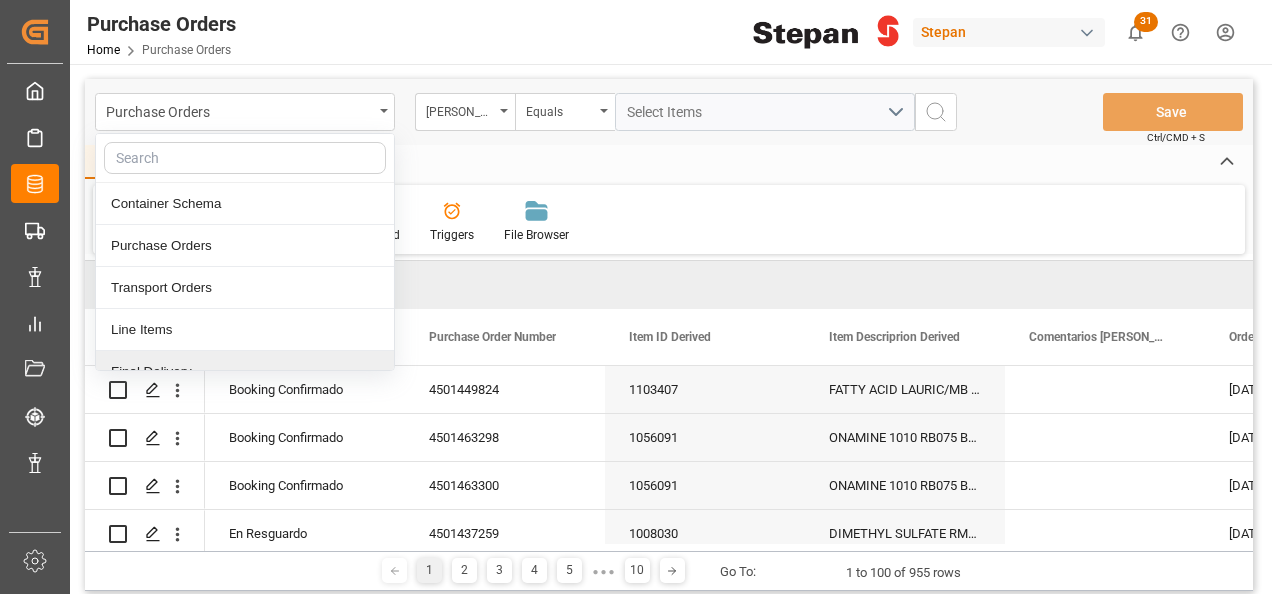 click on "Final Delivery" at bounding box center (245, 372) 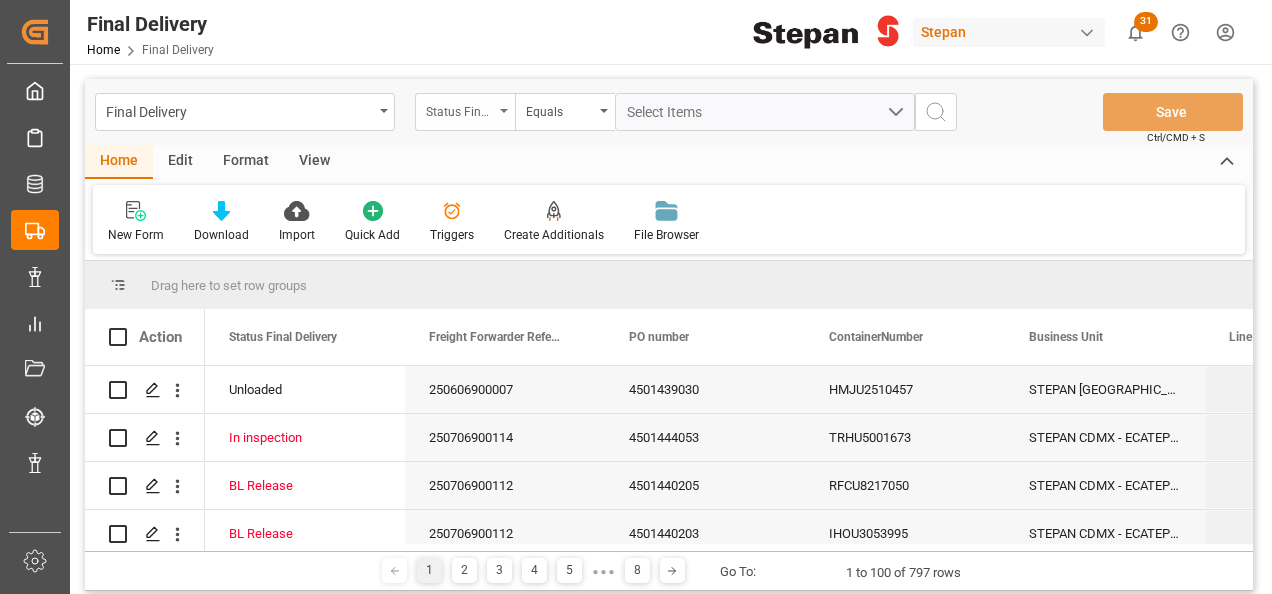 click on "Status Final Delivery" at bounding box center [465, 112] 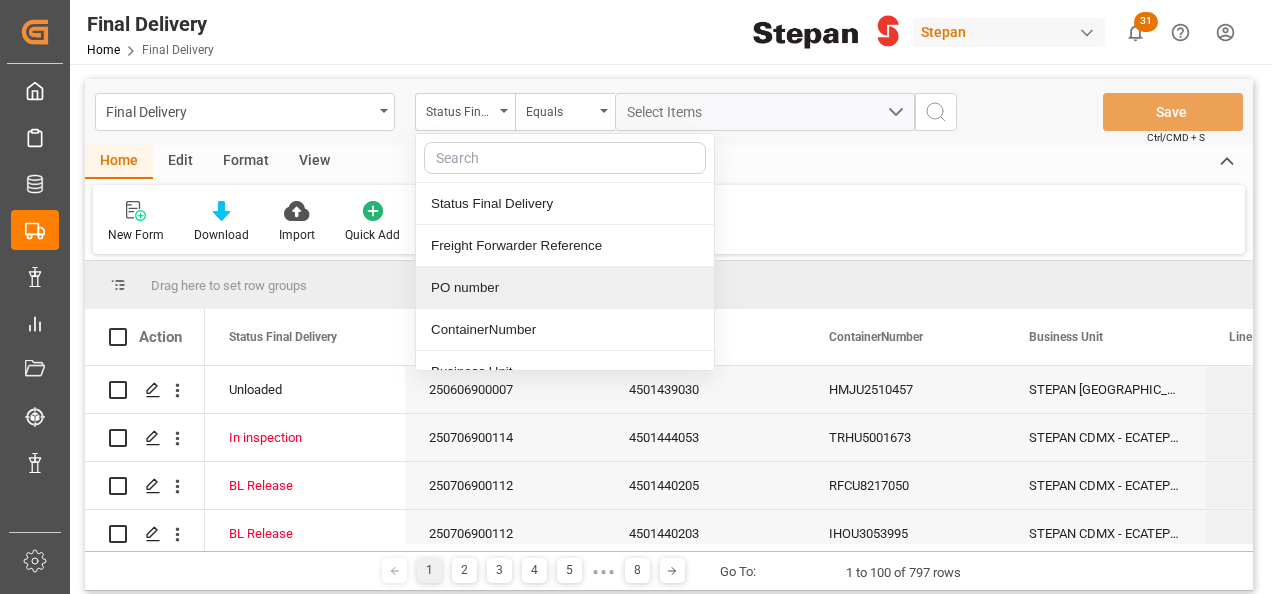 click on "PO number" at bounding box center (565, 288) 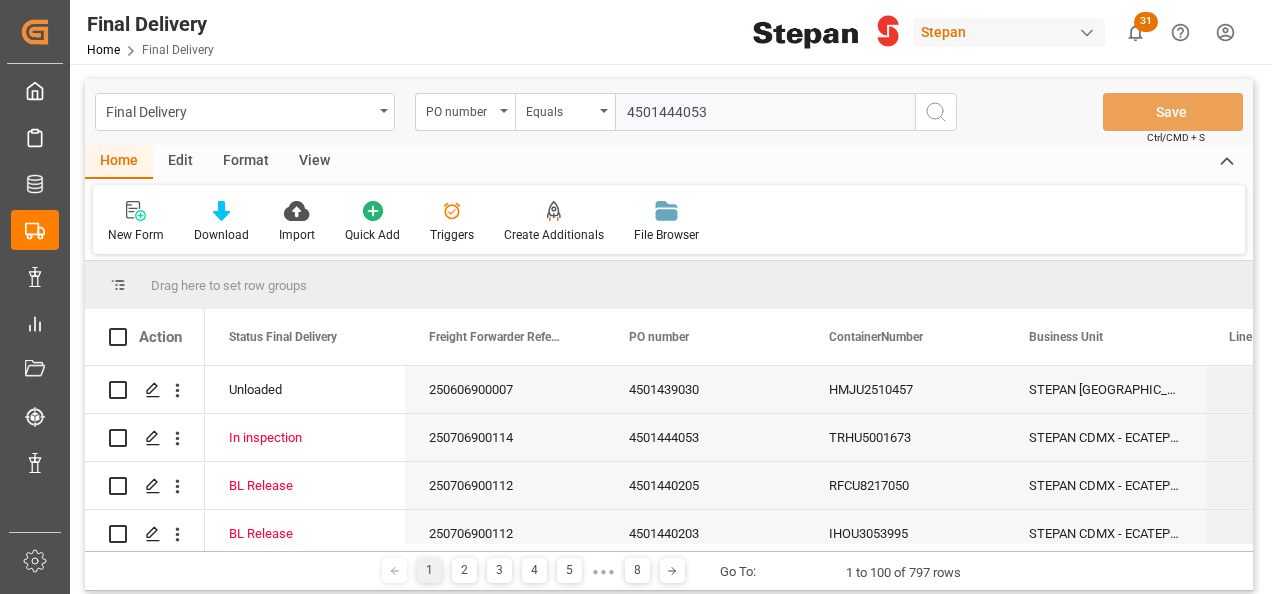 type on "4501444053" 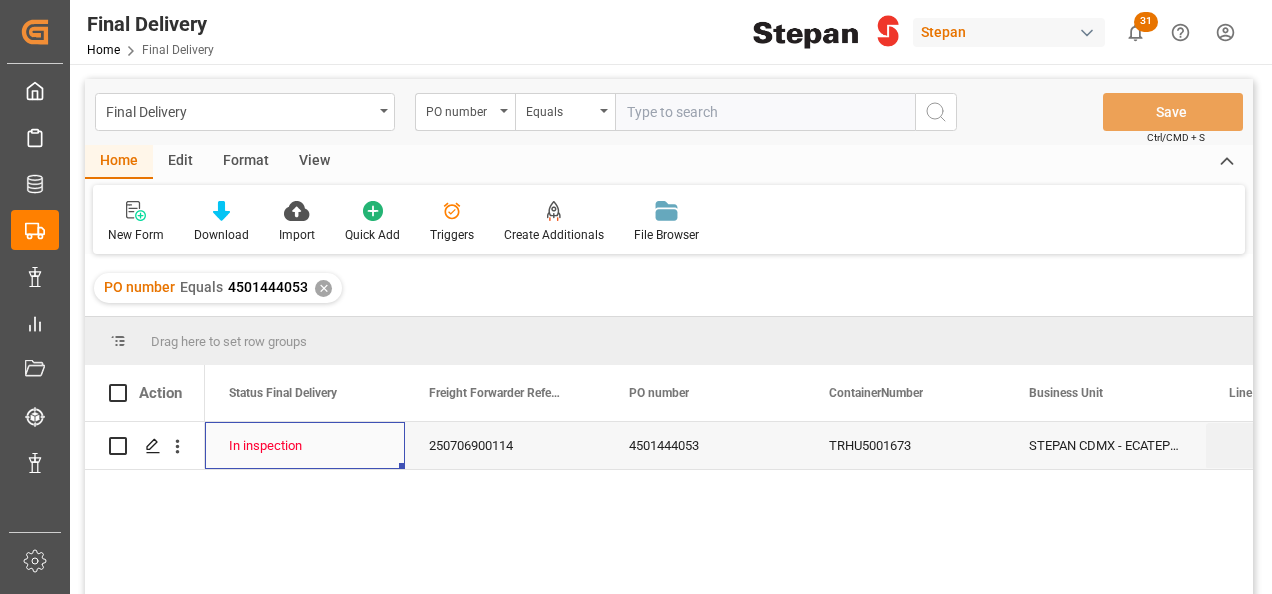 click on "In inspection" at bounding box center [305, 446] 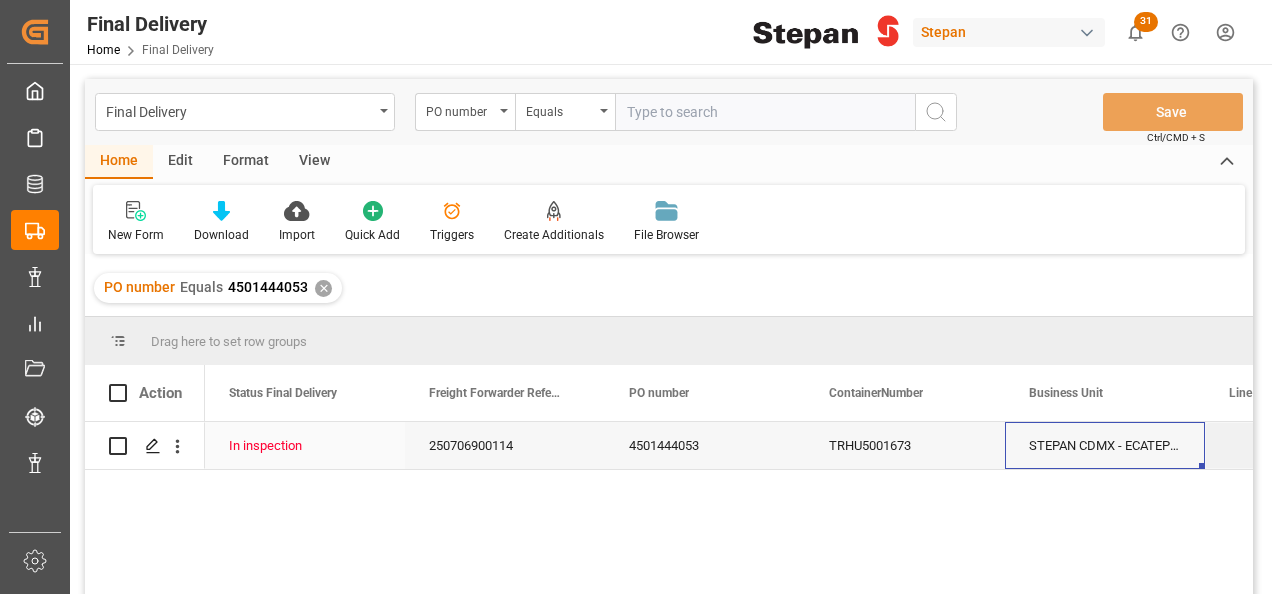 scroll, scrollTop: 0, scrollLeft: 158, axis: horizontal 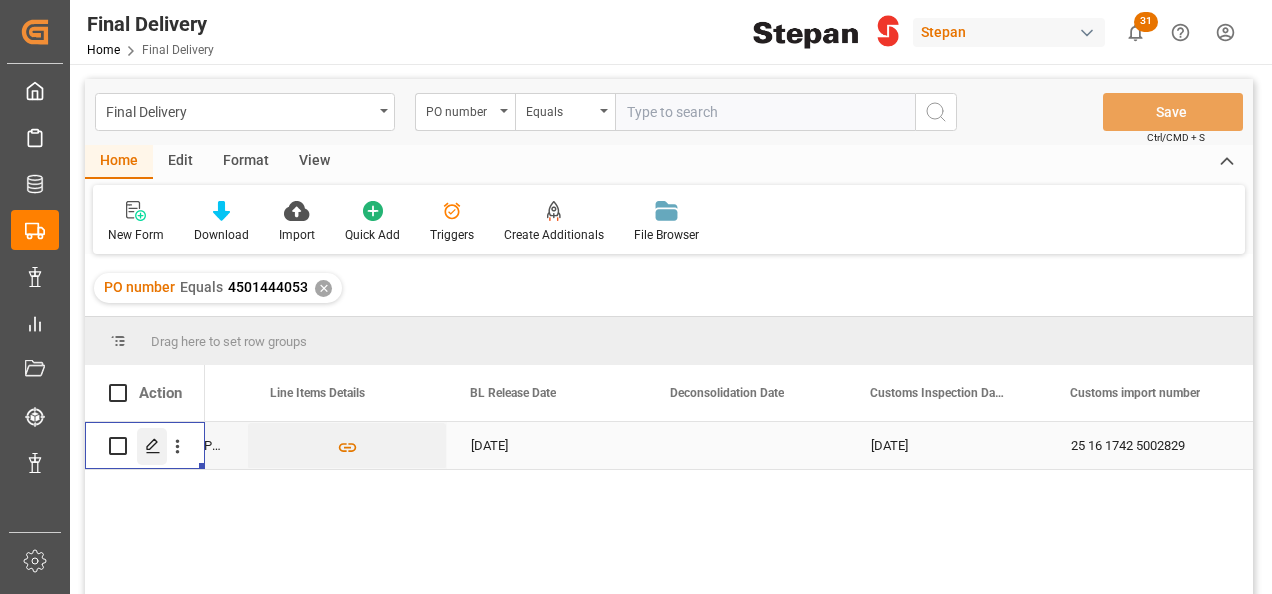 click 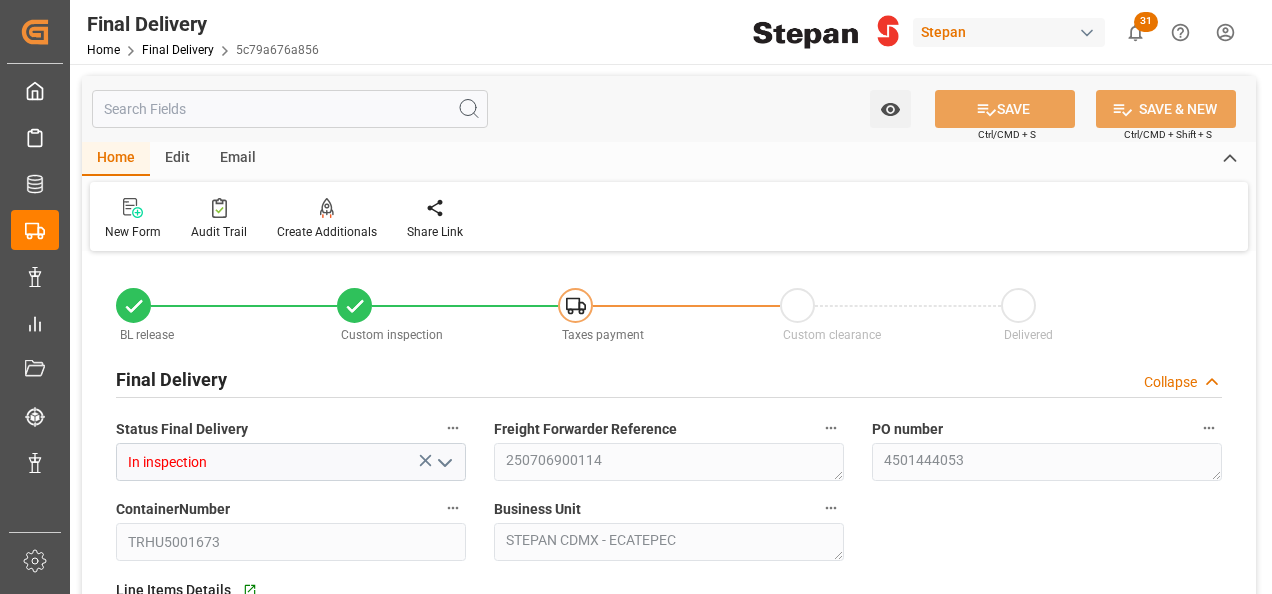 type on "[DATE]" 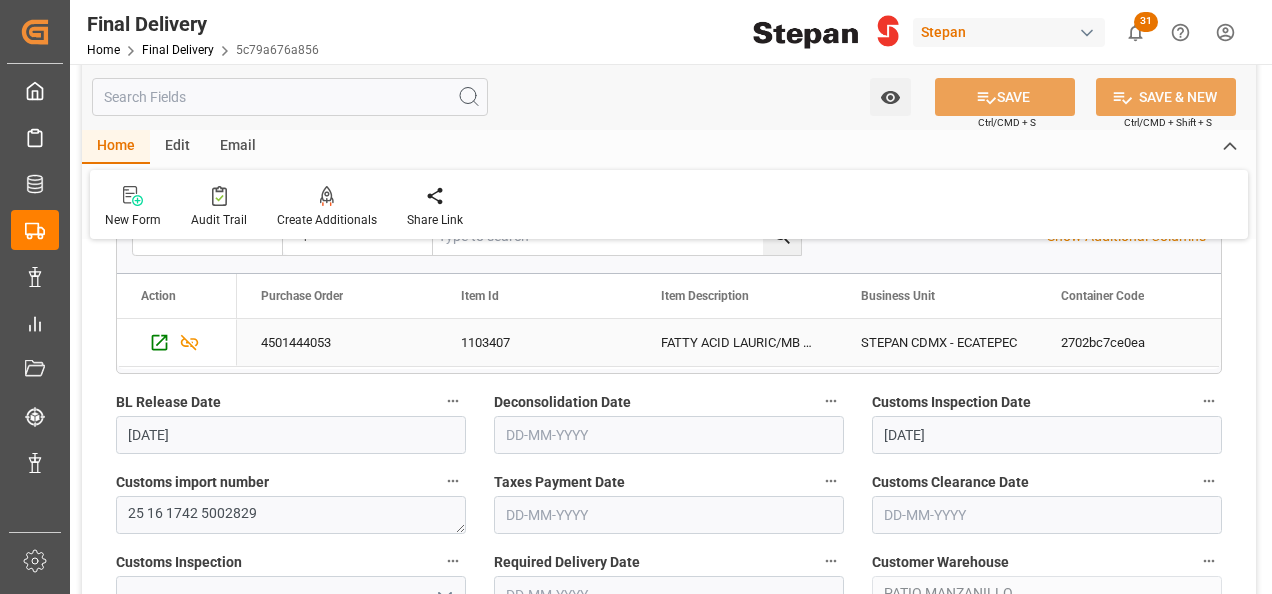 scroll, scrollTop: 500, scrollLeft: 0, axis: vertical 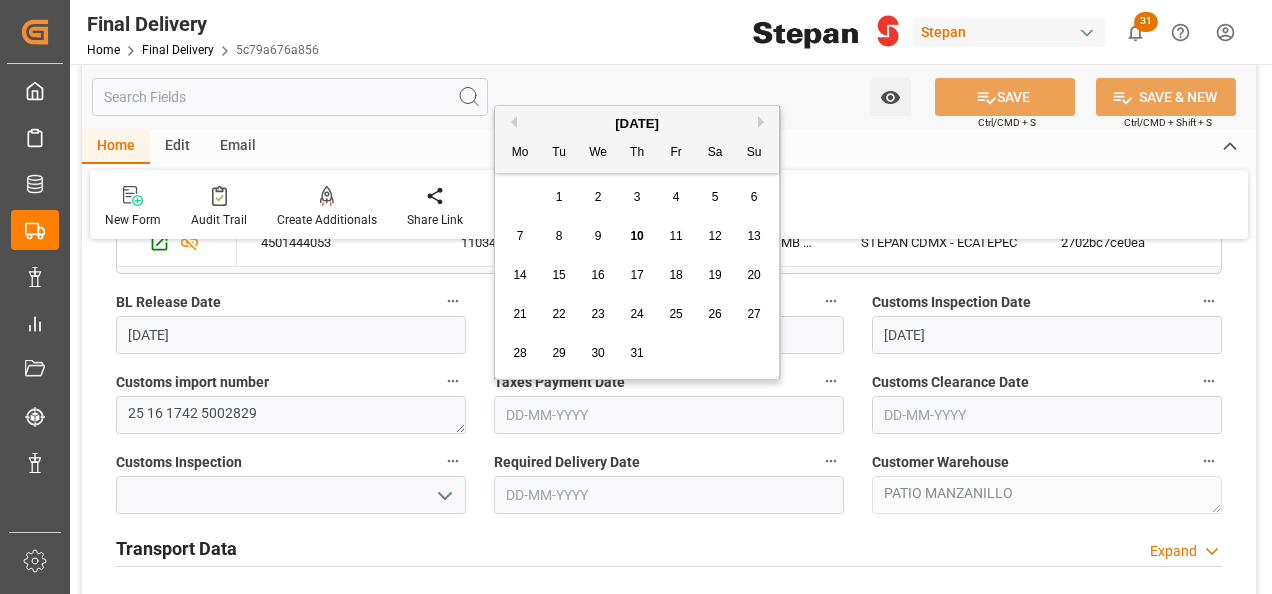 click at bounding box center (669, 415) 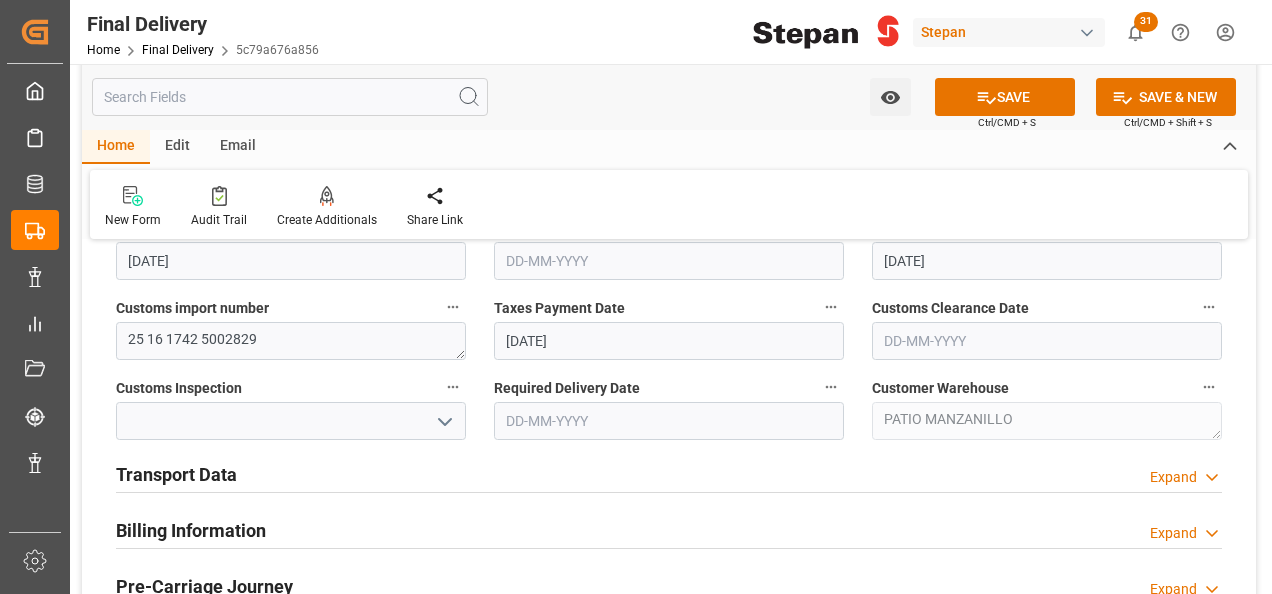 scroll, scrollTop: 600, scrollLeft: 0, axis: vertical 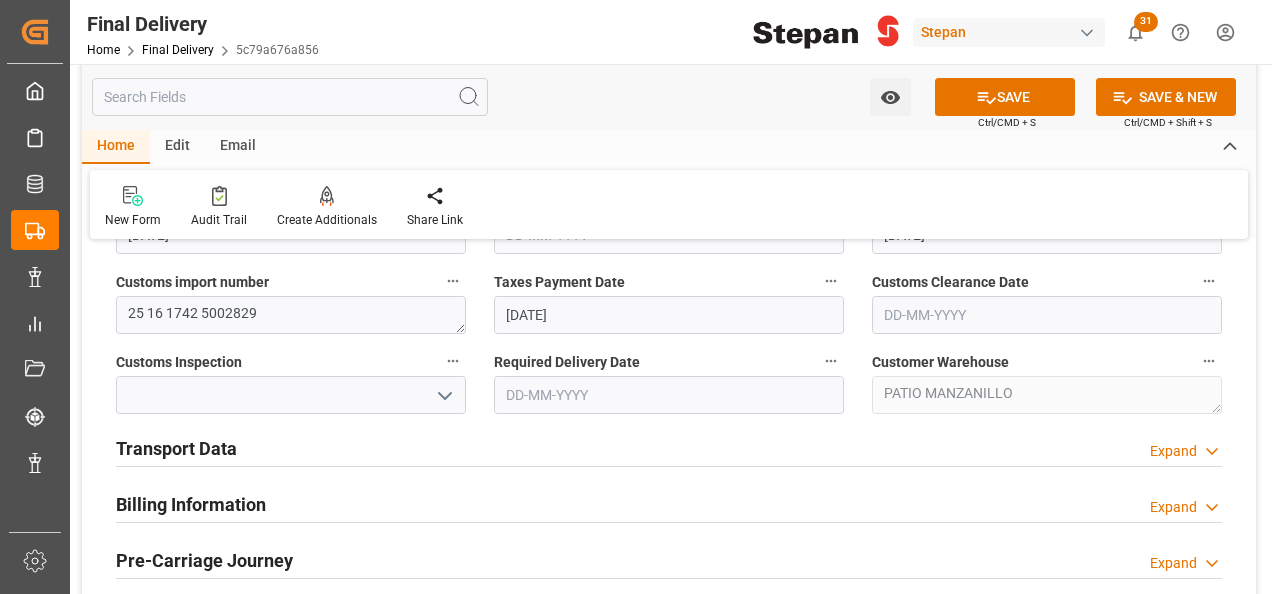 click 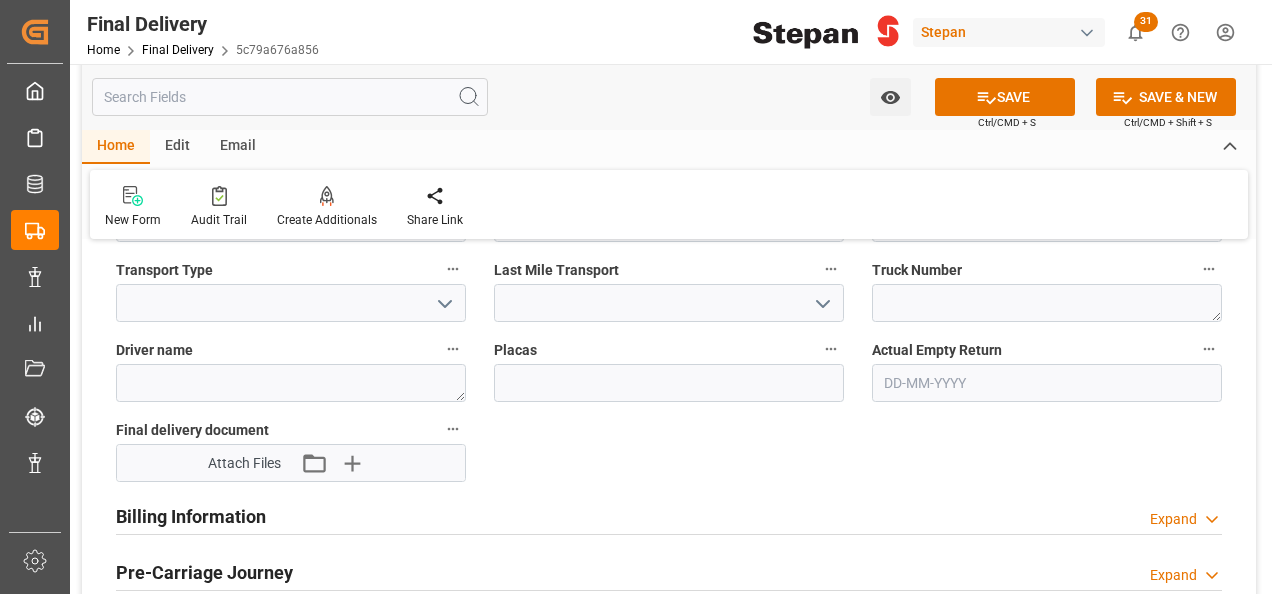 scroll, scrollTop: 1000, scrollLeft: 0, axis: vertical 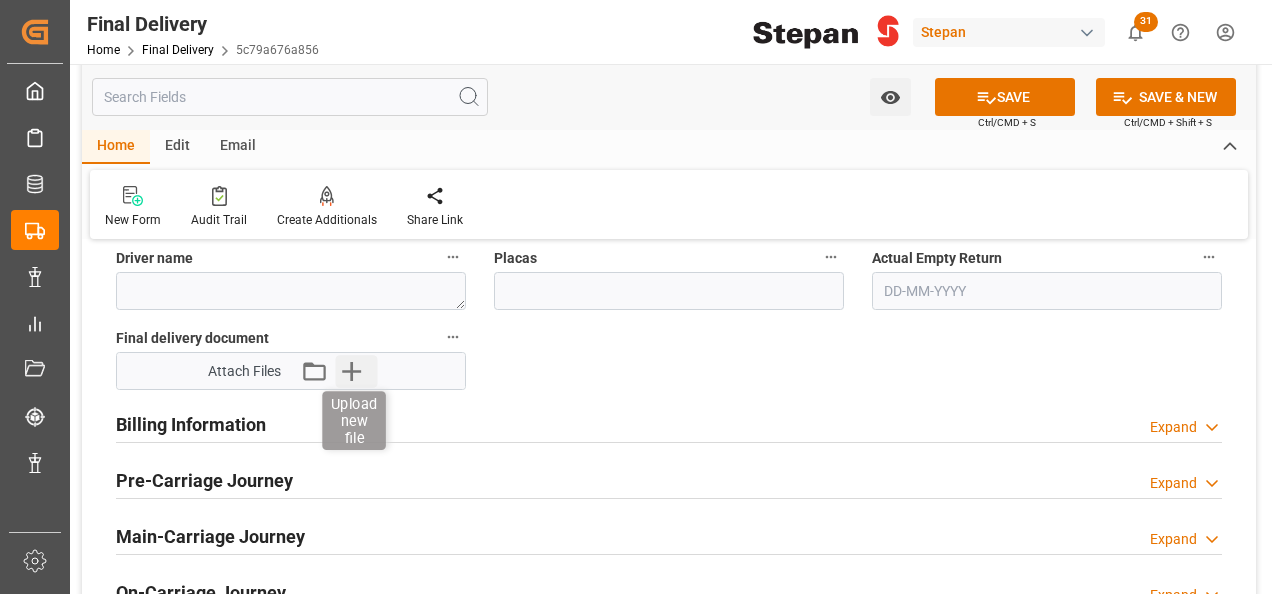 click 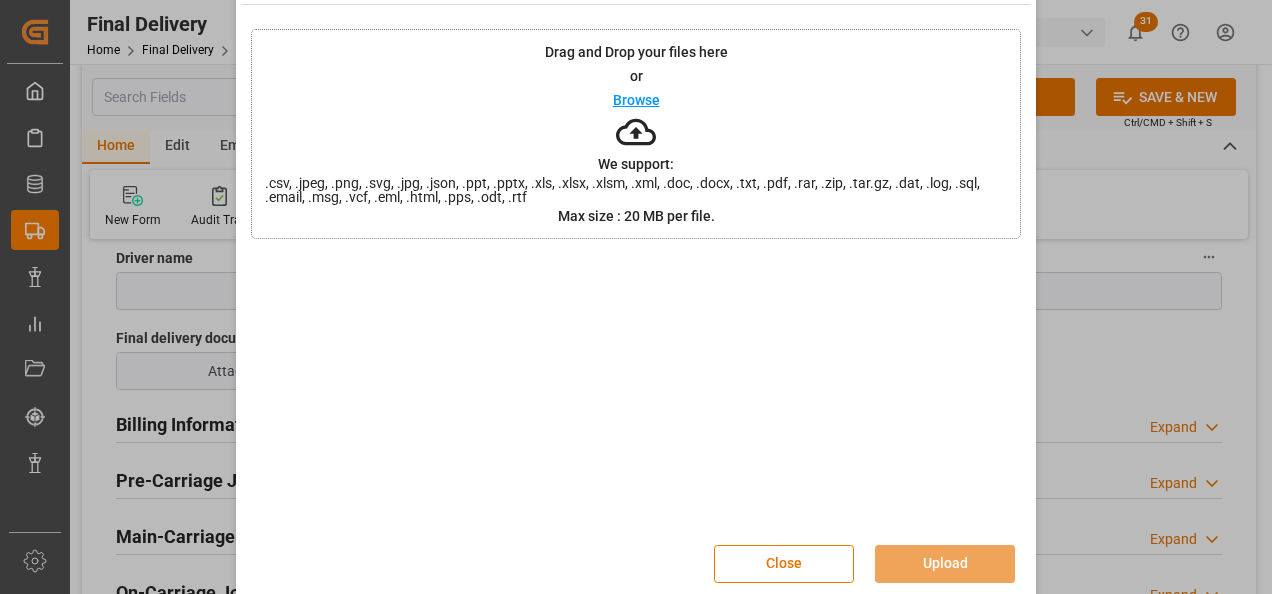 scroll, scrollTop: 79, scrollLeft: 0, axis: vertical 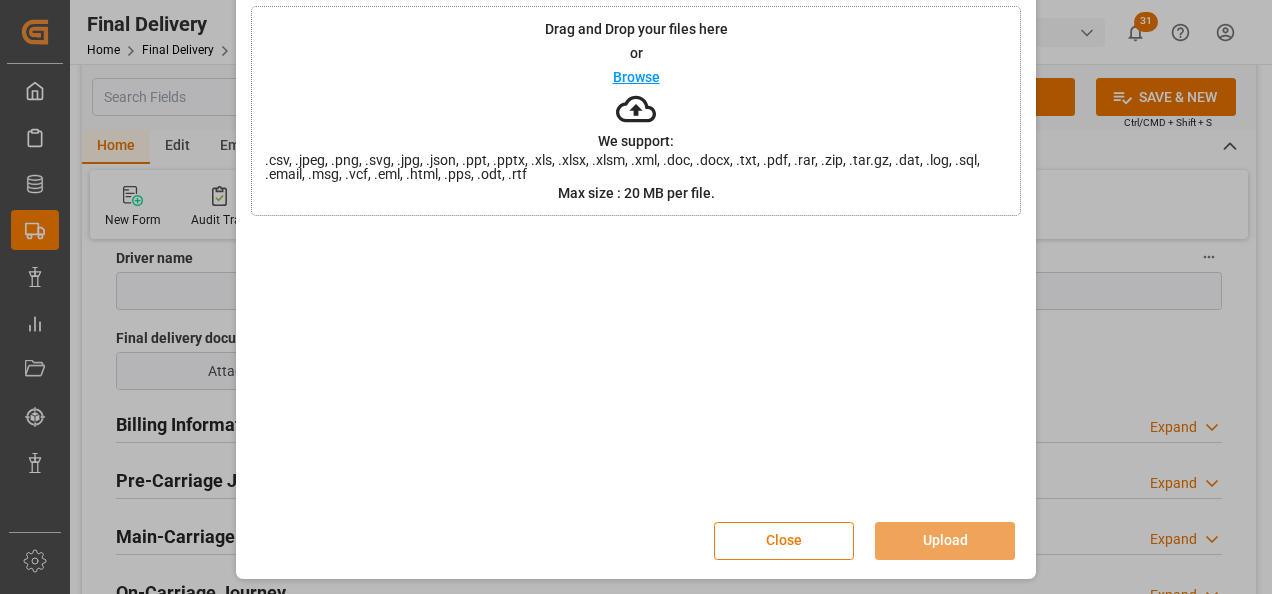 click on "Close" at bounding box center [784, 541] 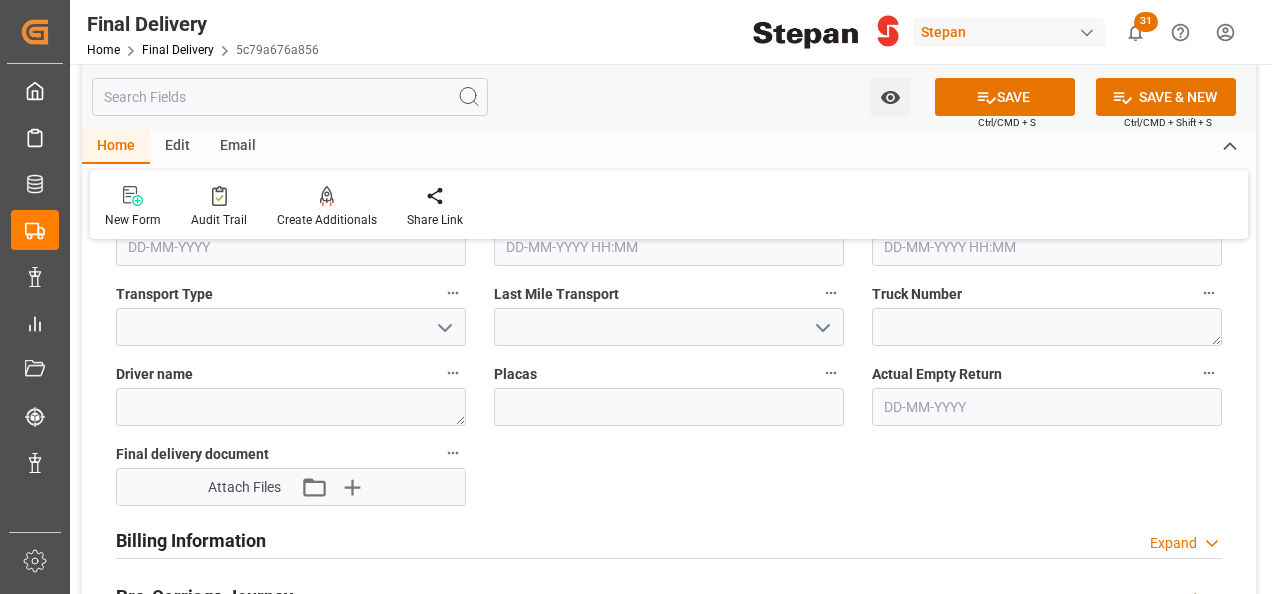 scroll, scrollTop: 1000, scrollLeft: 0, axis: vertical 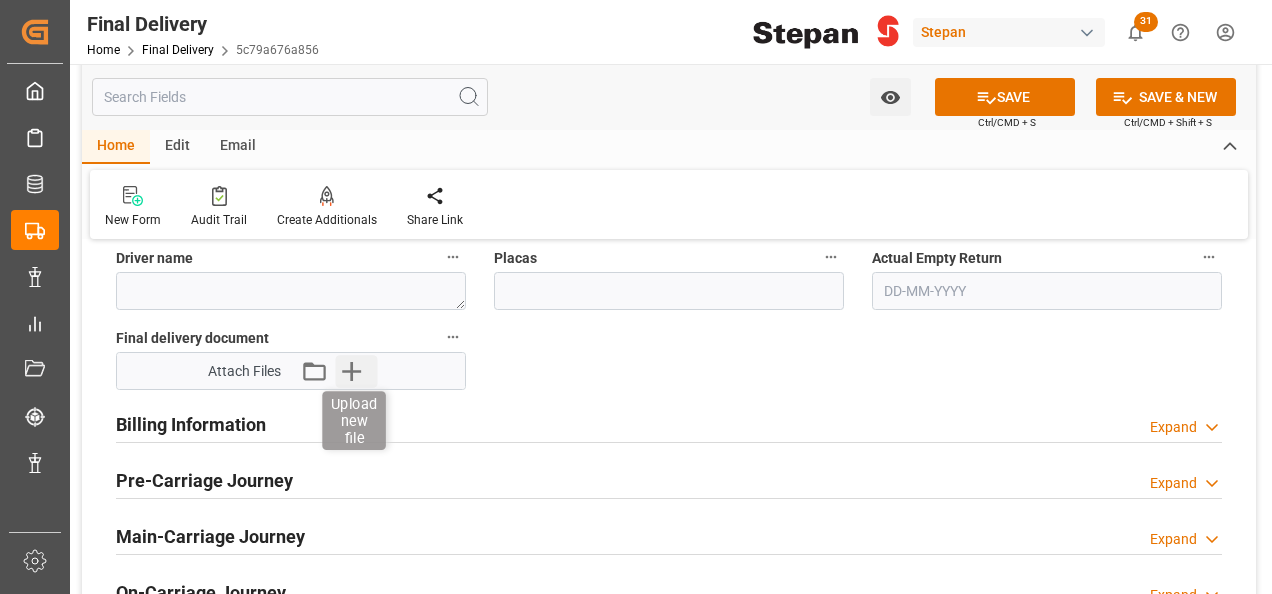 click 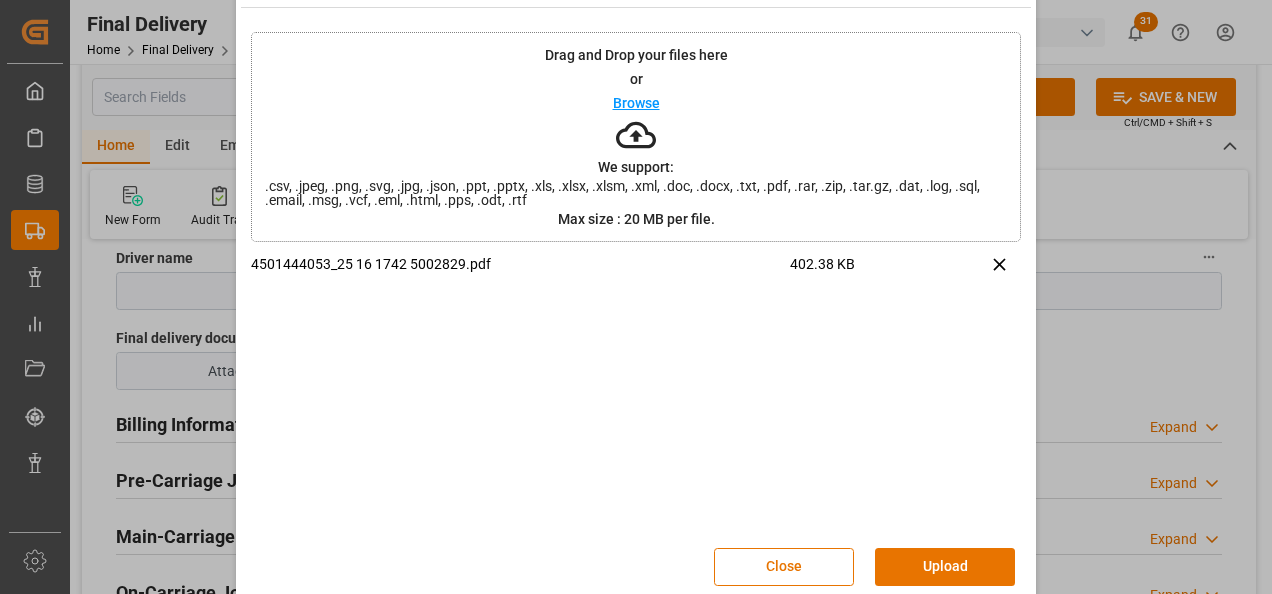 scroll, scrollTop: 79, scrollLeft: 0, axis: vertical 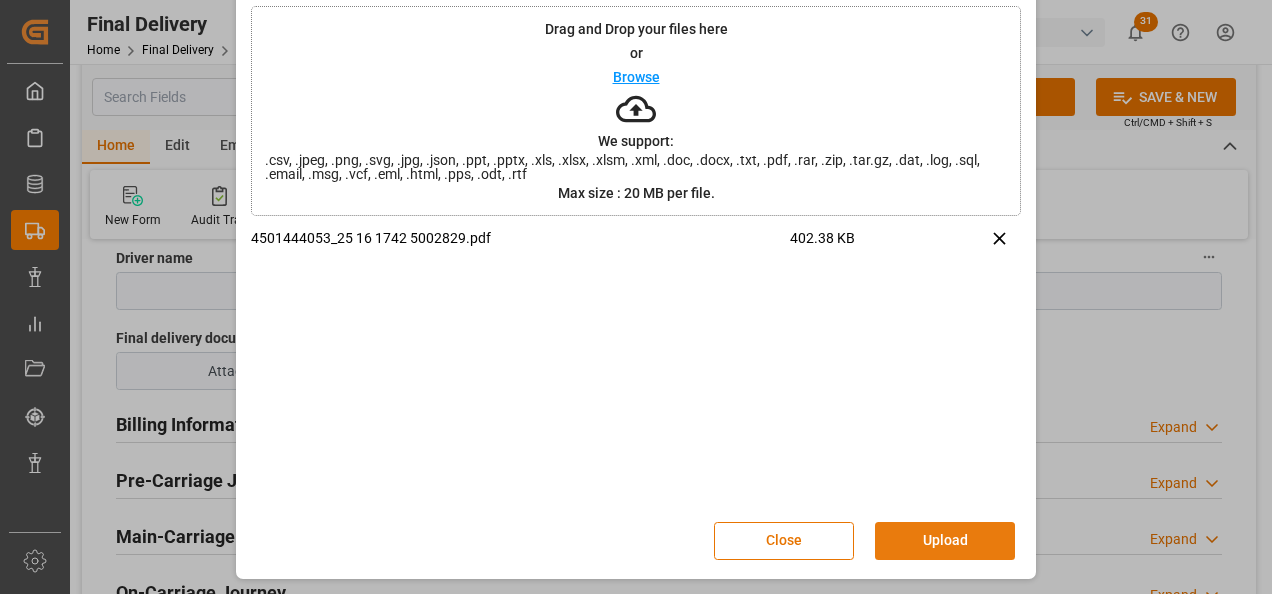 click on "Upload" at bounding box center (945, 541) 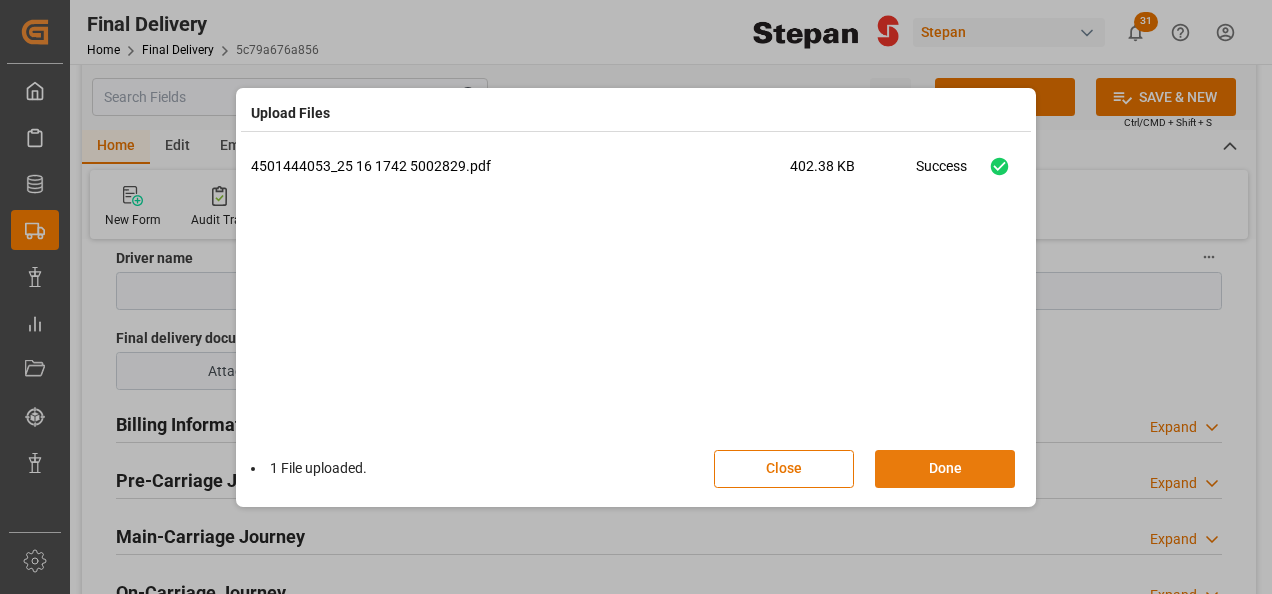 click on "Done" at bounding box center (945, 469) 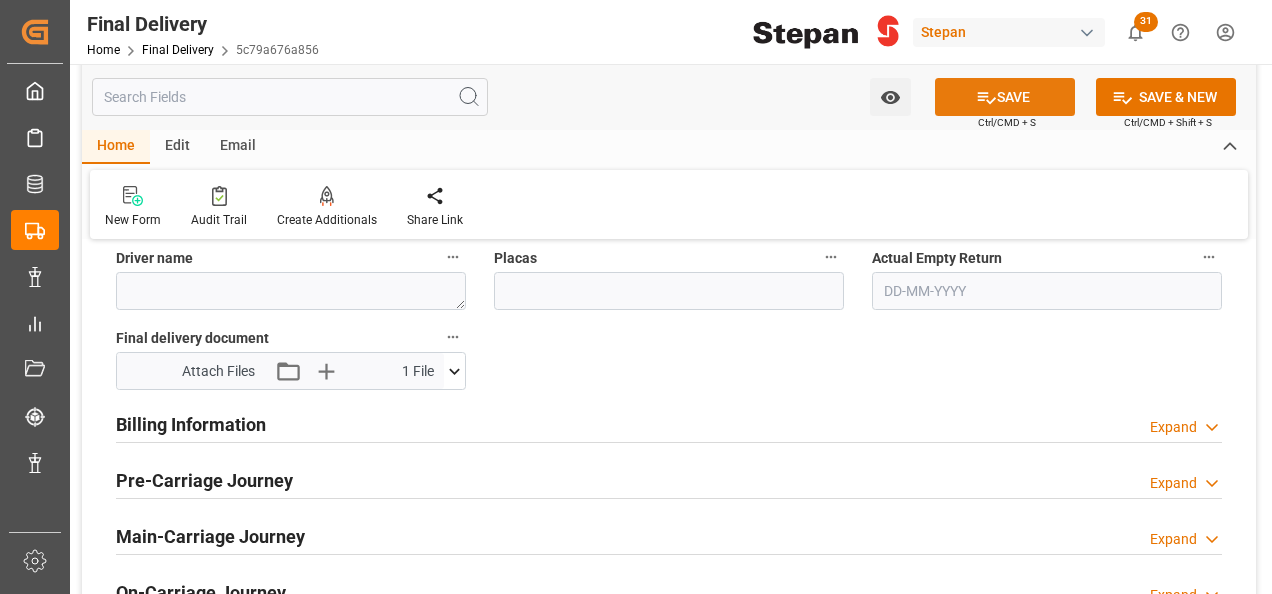 click 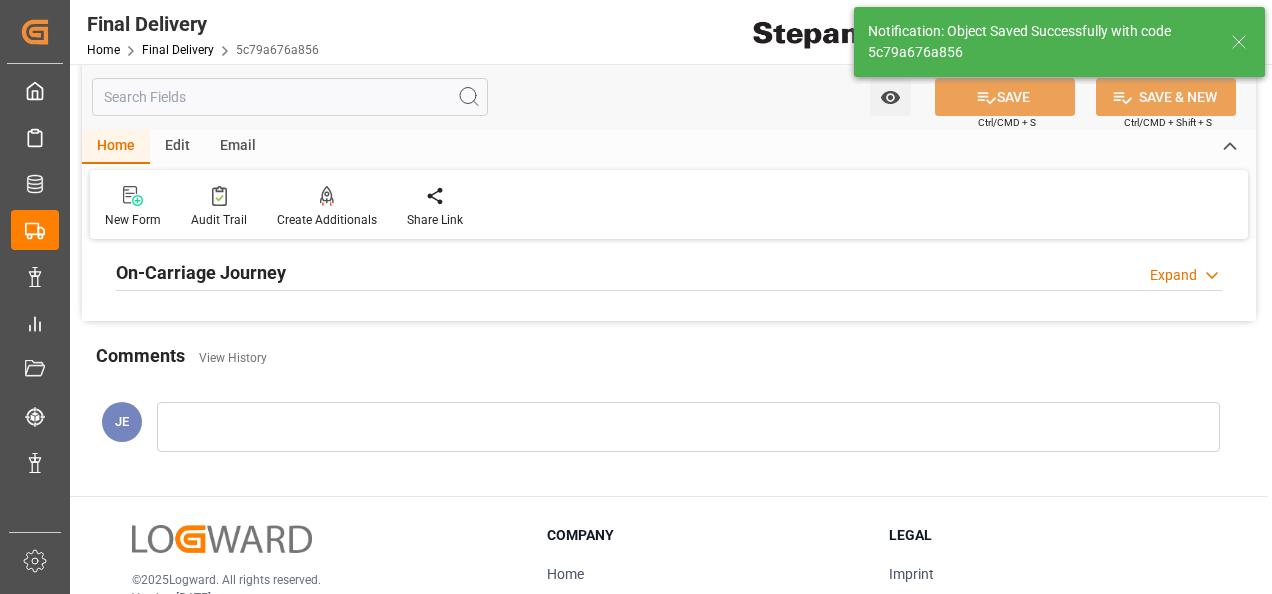 type on "Taxes paid" 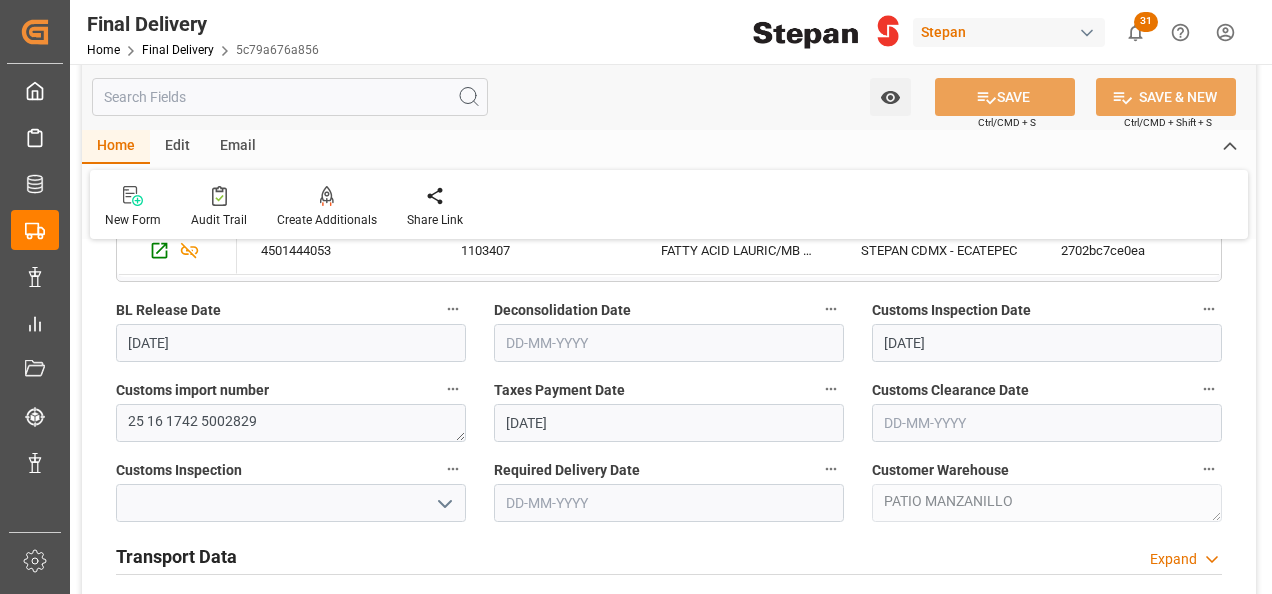 scroll, scrollTop: 500, scrollLeft: 0, axis: vertical 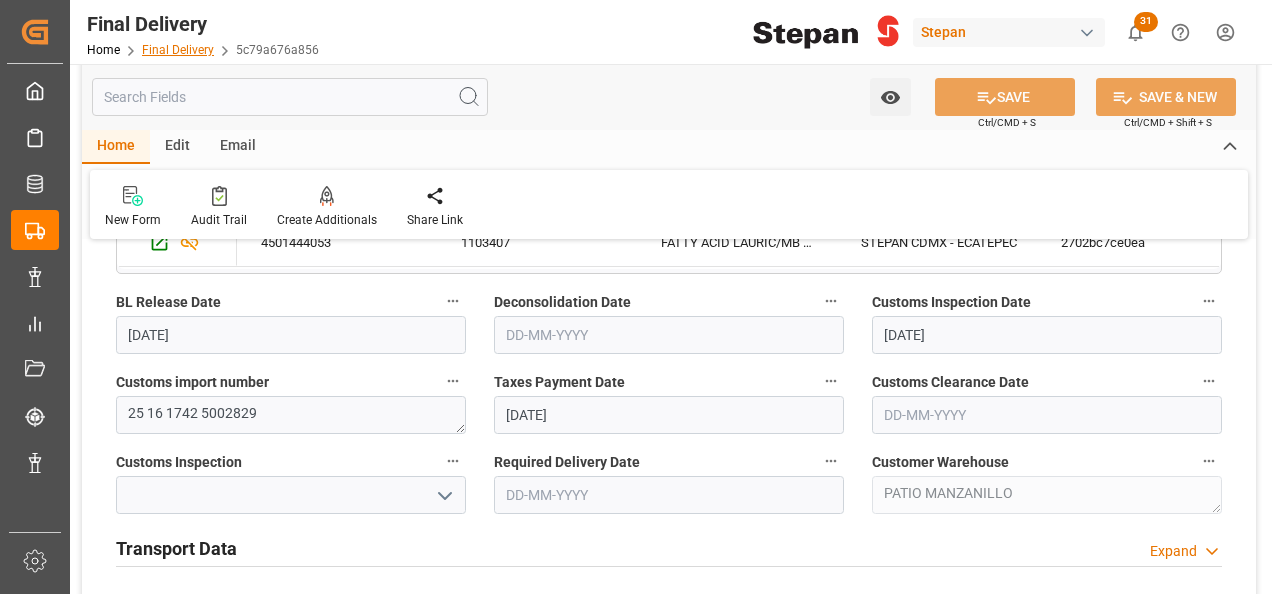 click on "Final Delivery" at bounding box center [178, 50] 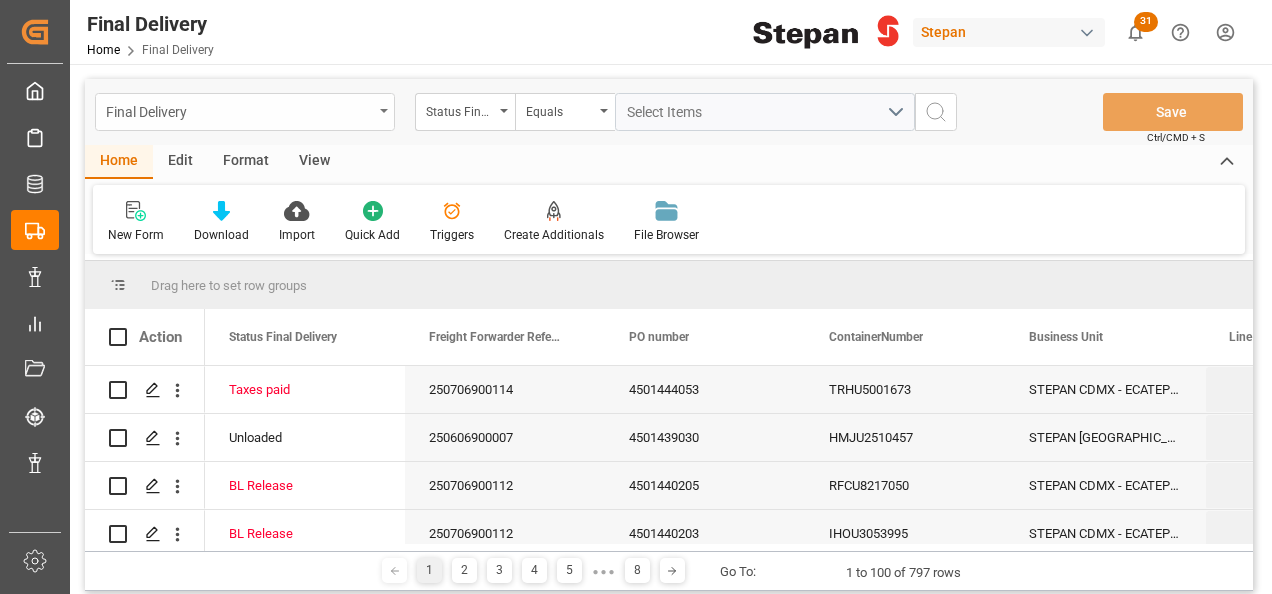 click on "Final Delivery" at bounding box center (245, 112) 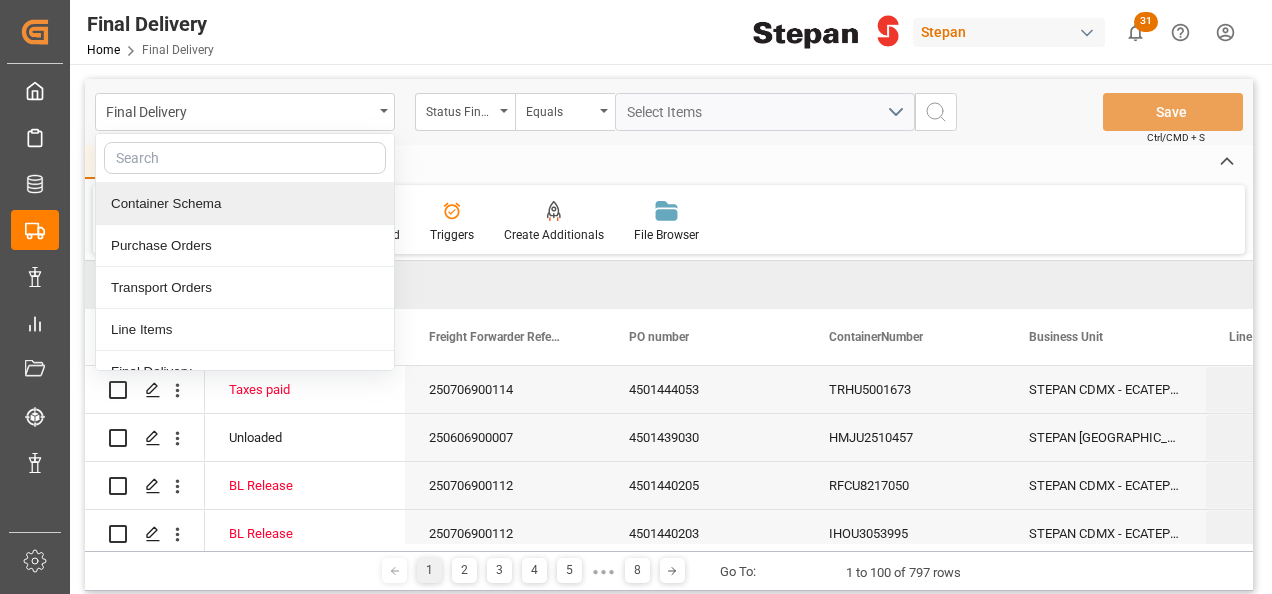 click on "Container Schema" at bounding box center [245, 204] 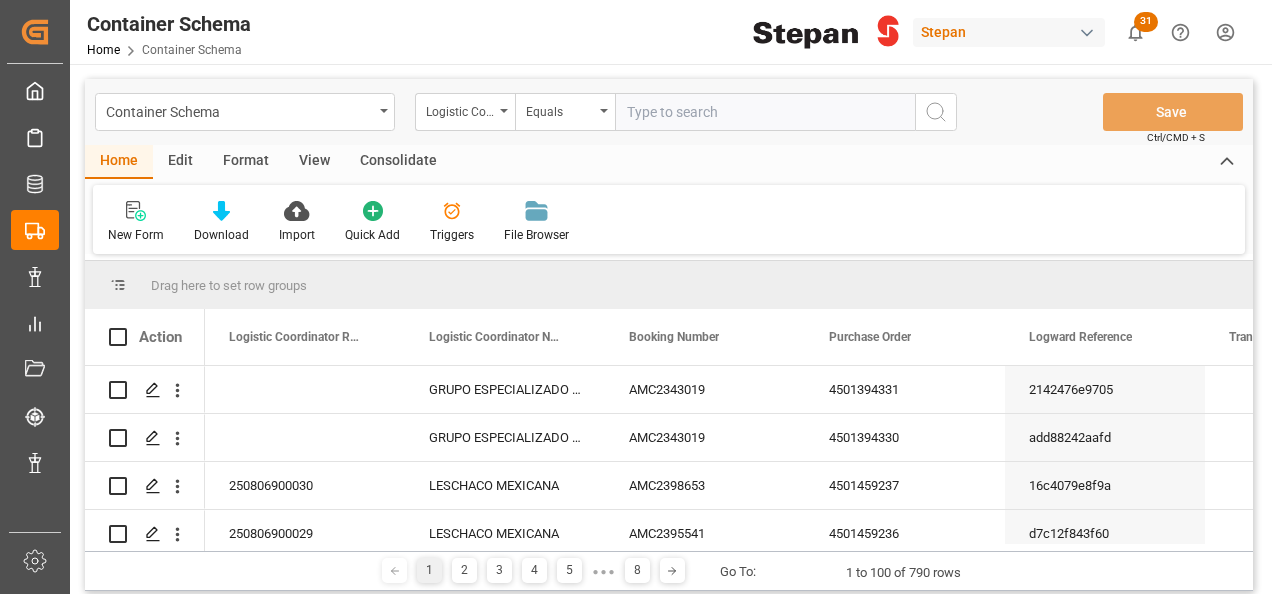 click at bounding box center [765, 112] 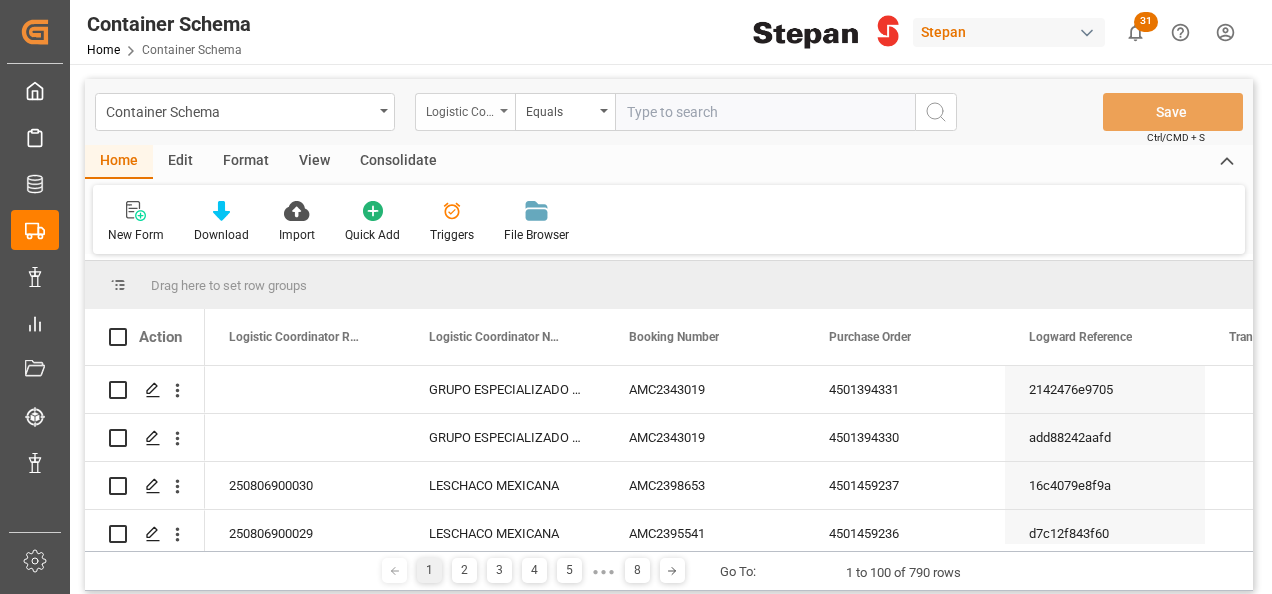 drag, startPoint x: 475, startPoint y: 109, endPoint x: 476, endPoint y: 124, distance: 15.033297 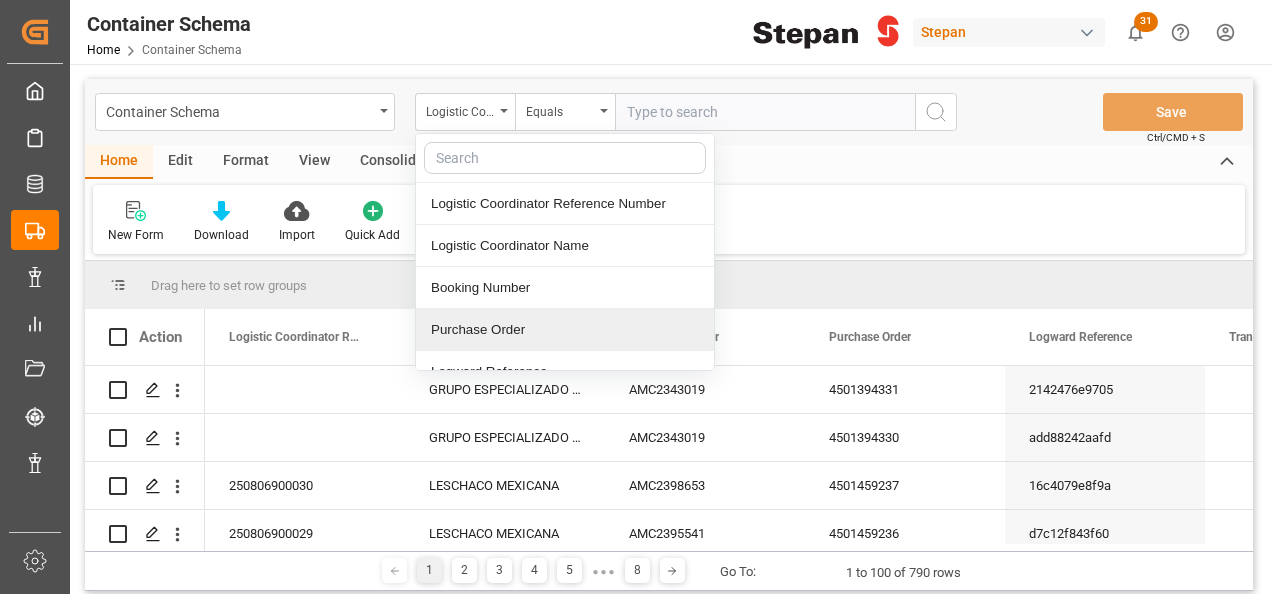 click on "Purchase Order" at bounding box center (565, 330) 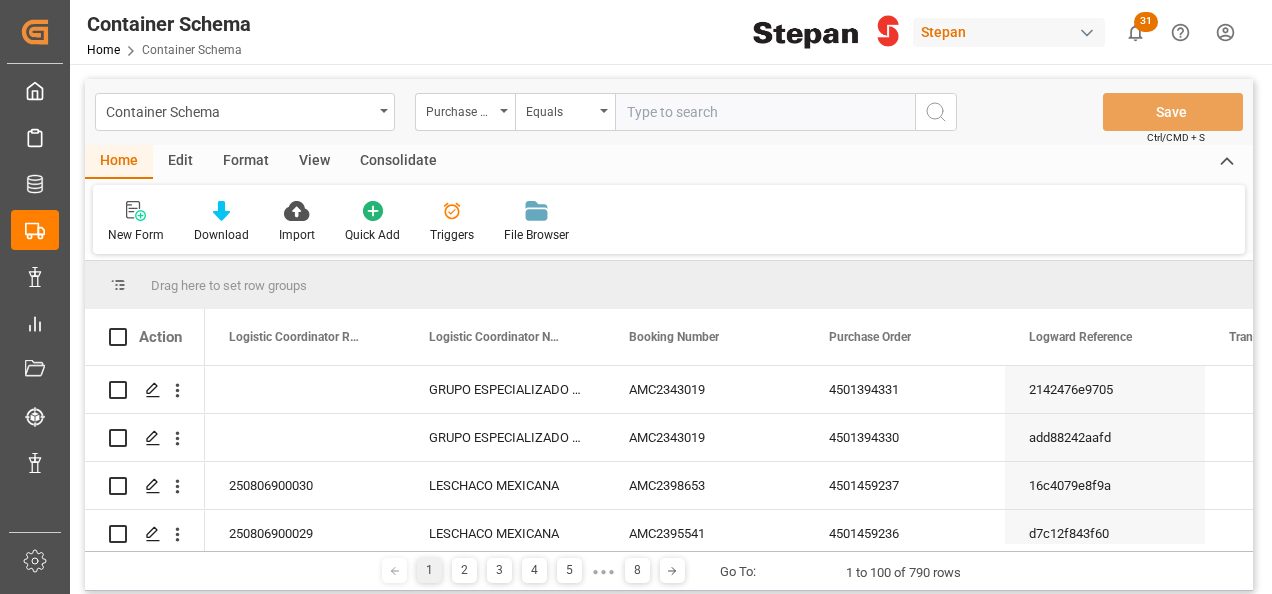 click at bounding box center [765, 112] 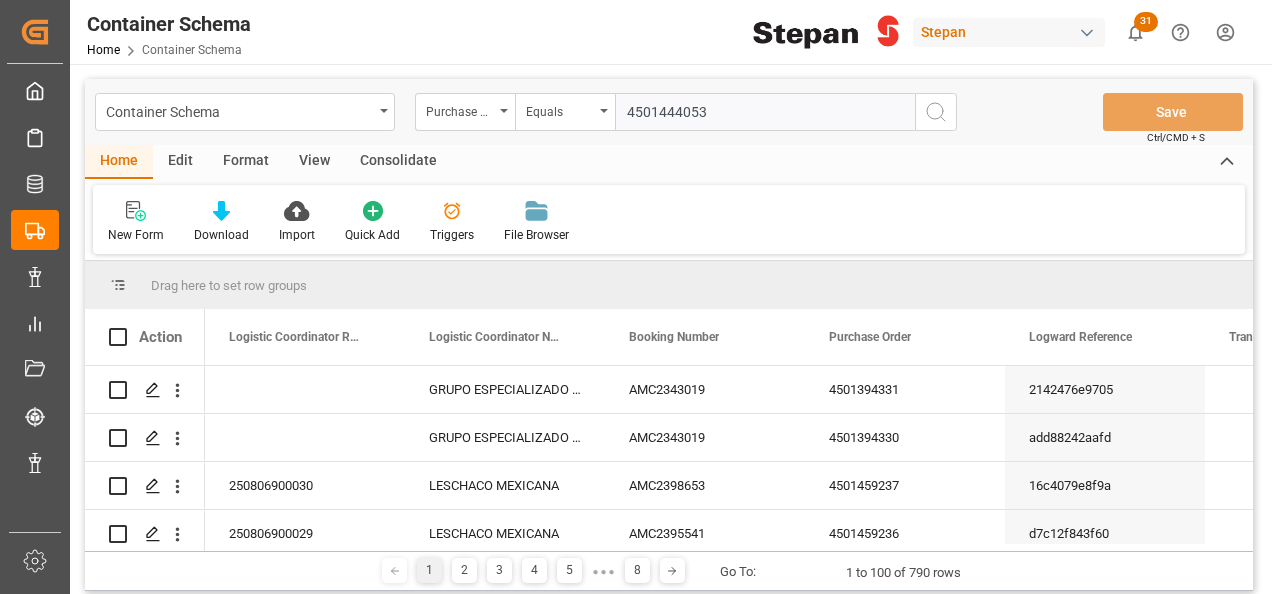 drag, startPoint x: 942, startPoint y: 107, endPoint x: 821, endPoint y: 183, distance: 142.88806 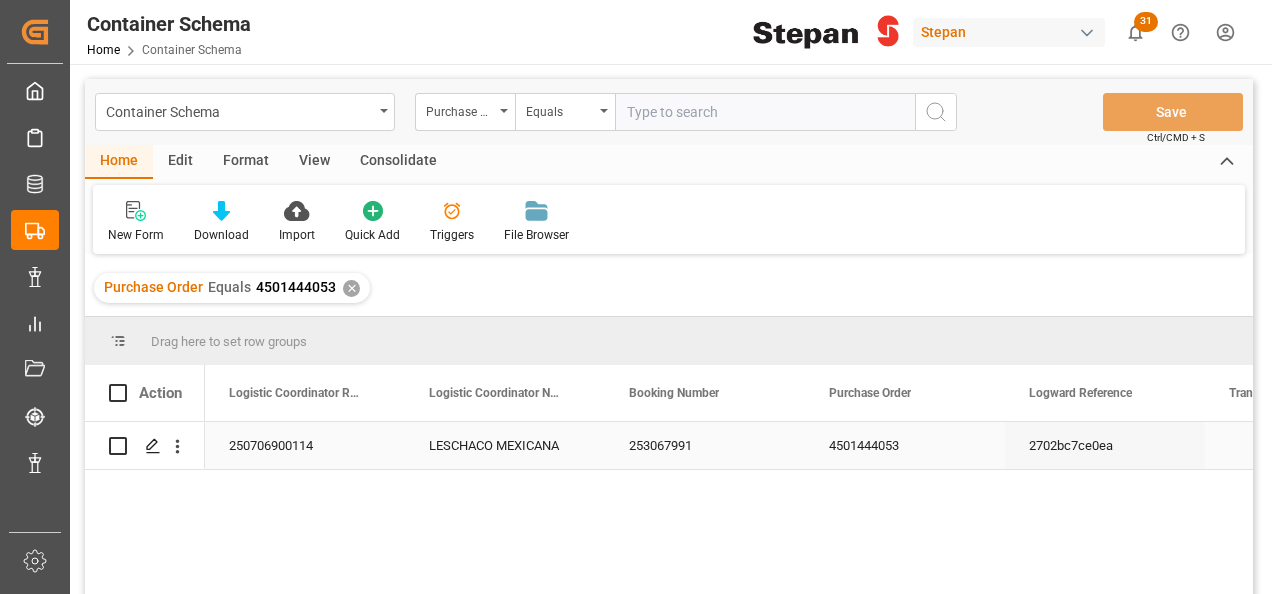 click on "250706900114" at bounding box center (305, 445) 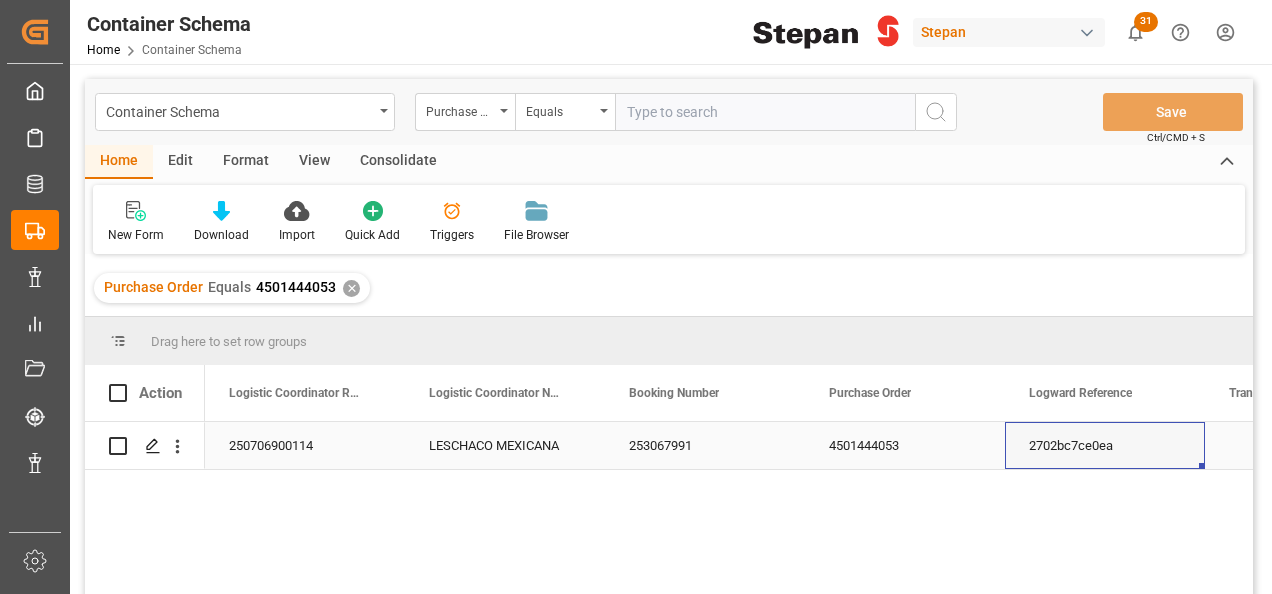 scroll, scrollTop: 0, scrollLeft: 158, axis: horizontal 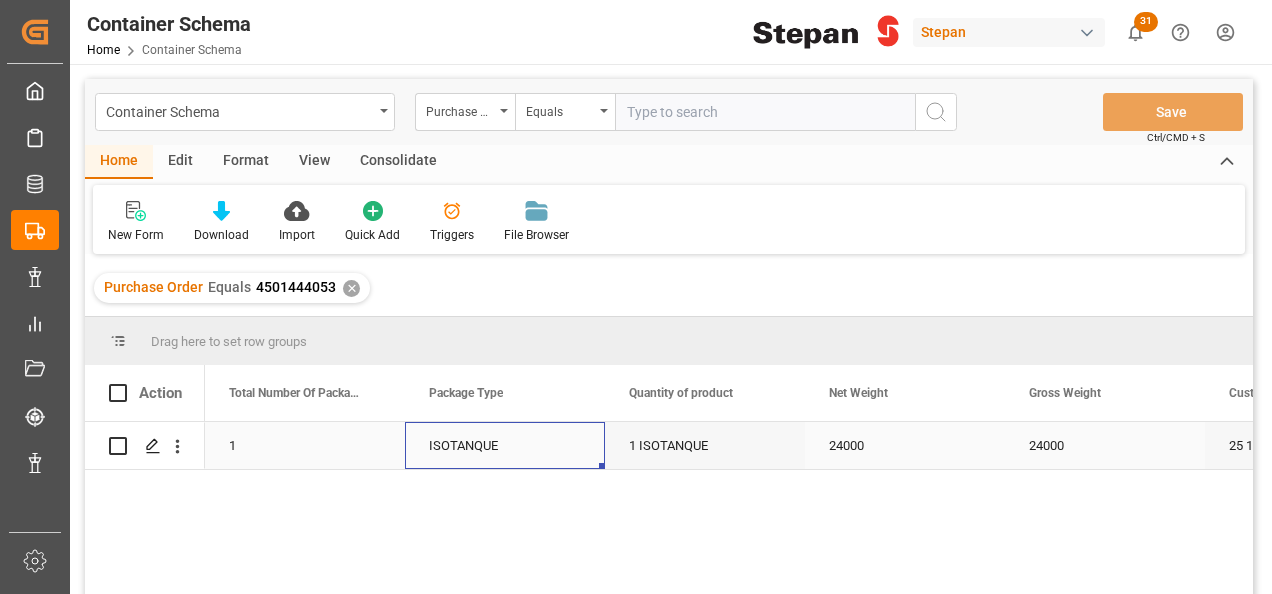click on "ISOTANQUE" at bounding box center (505, 445) 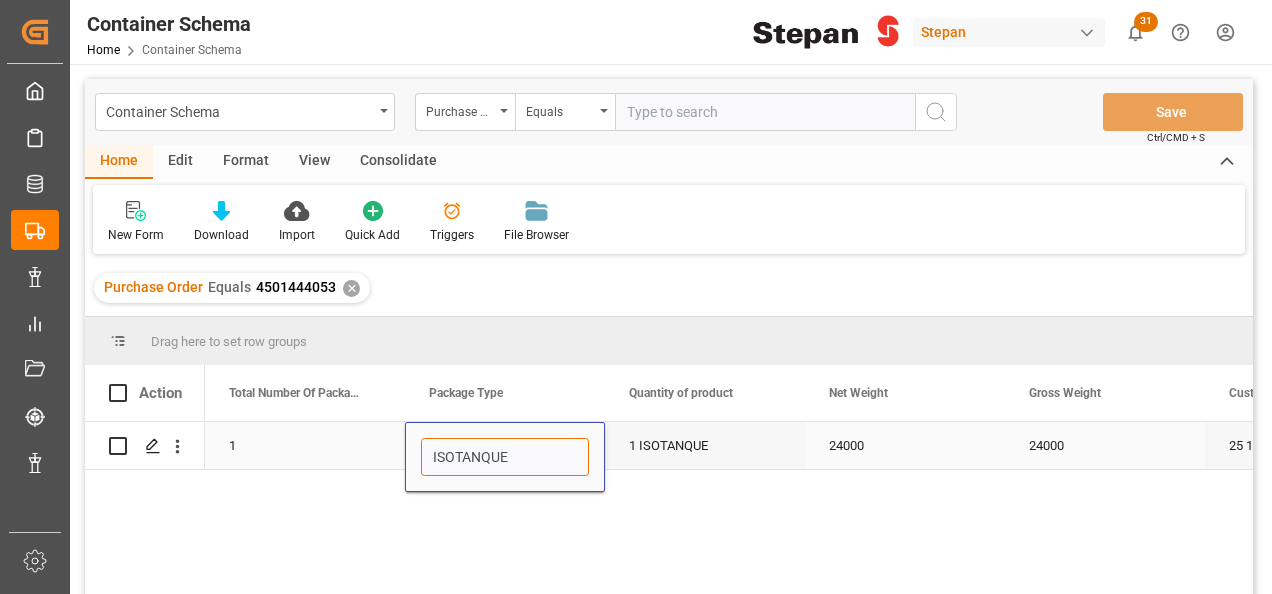 click on "ISOTANQUE" at bounding box center [505, 457] 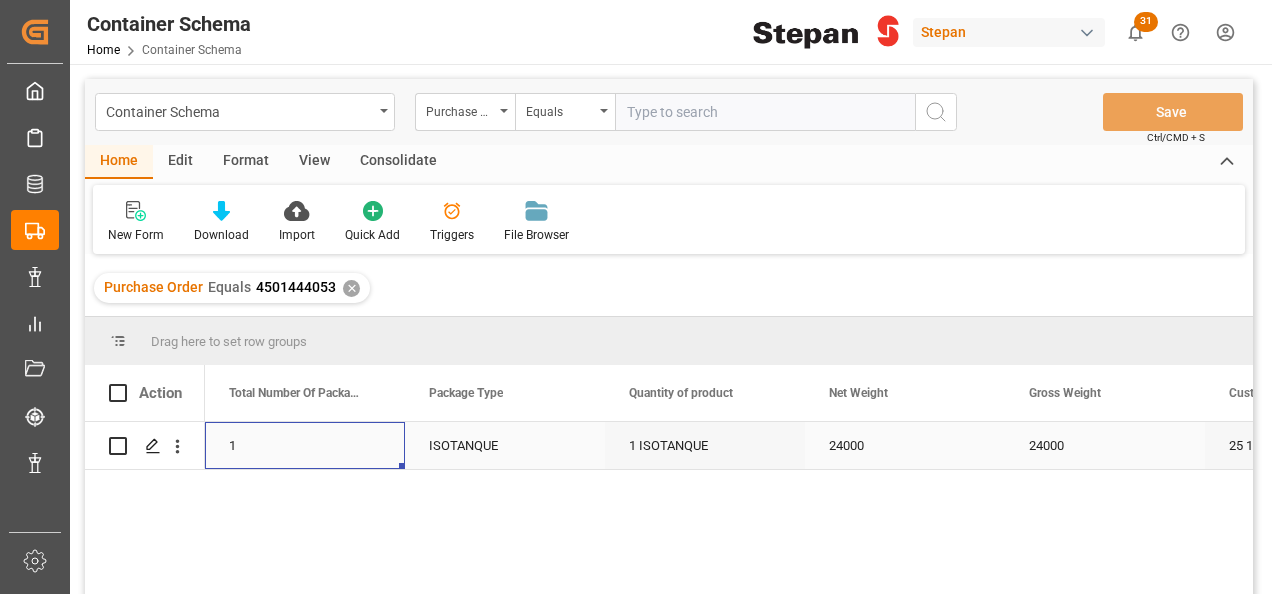 click on "1" at bounding box center [305, 445] 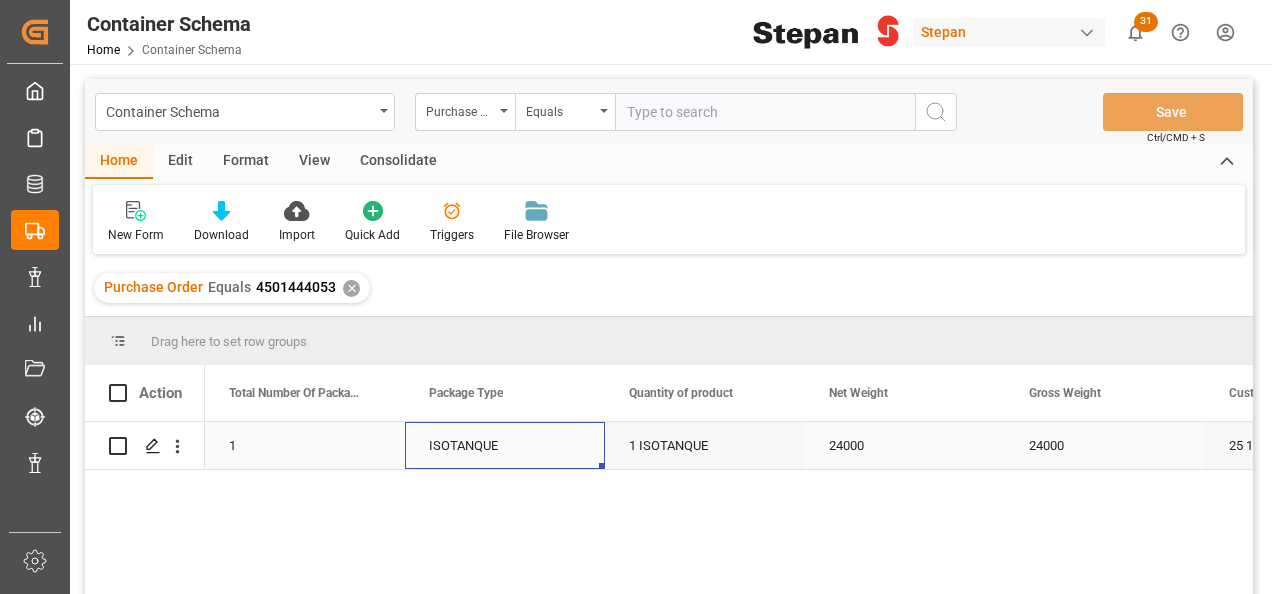 click on "ISOTANQUE" at bounding box center (505, 445) 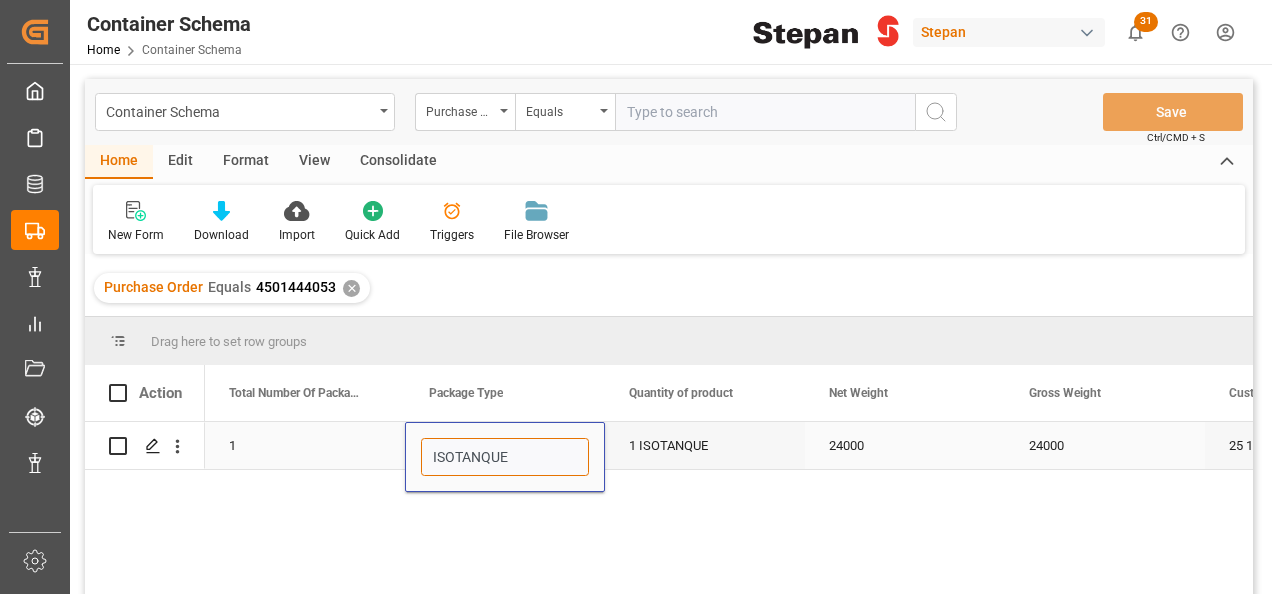 drag, startPoint x: 528, startPoint y: 461, endPoint x: 419, endPoint y: 452, distance: 109.370926 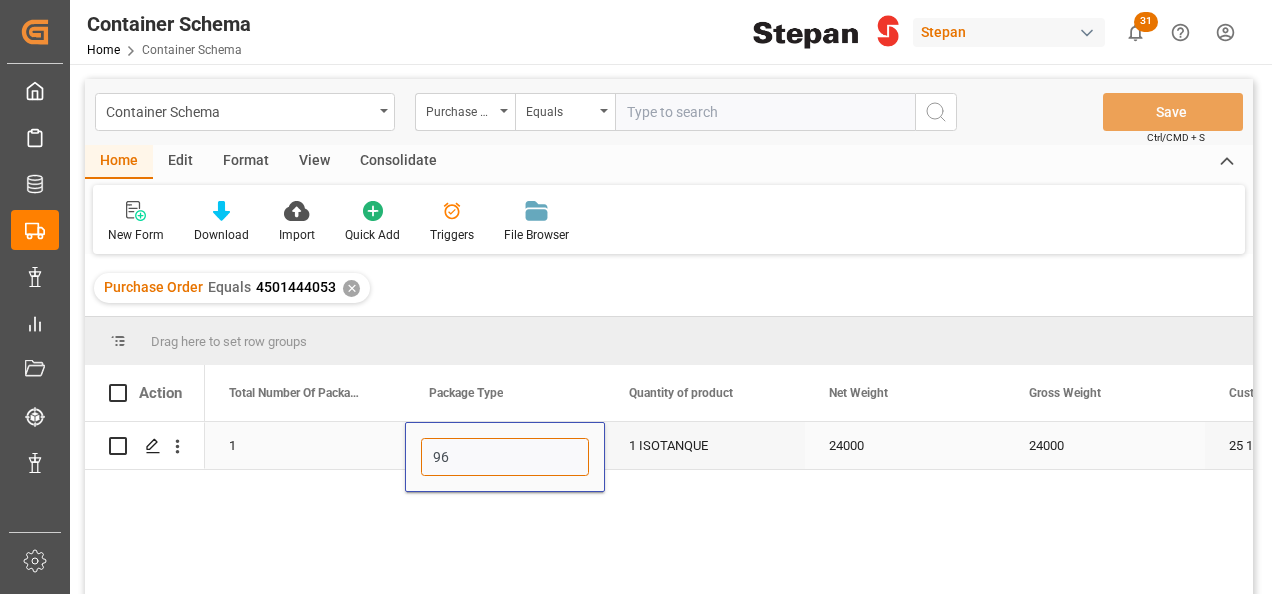 type on "960" 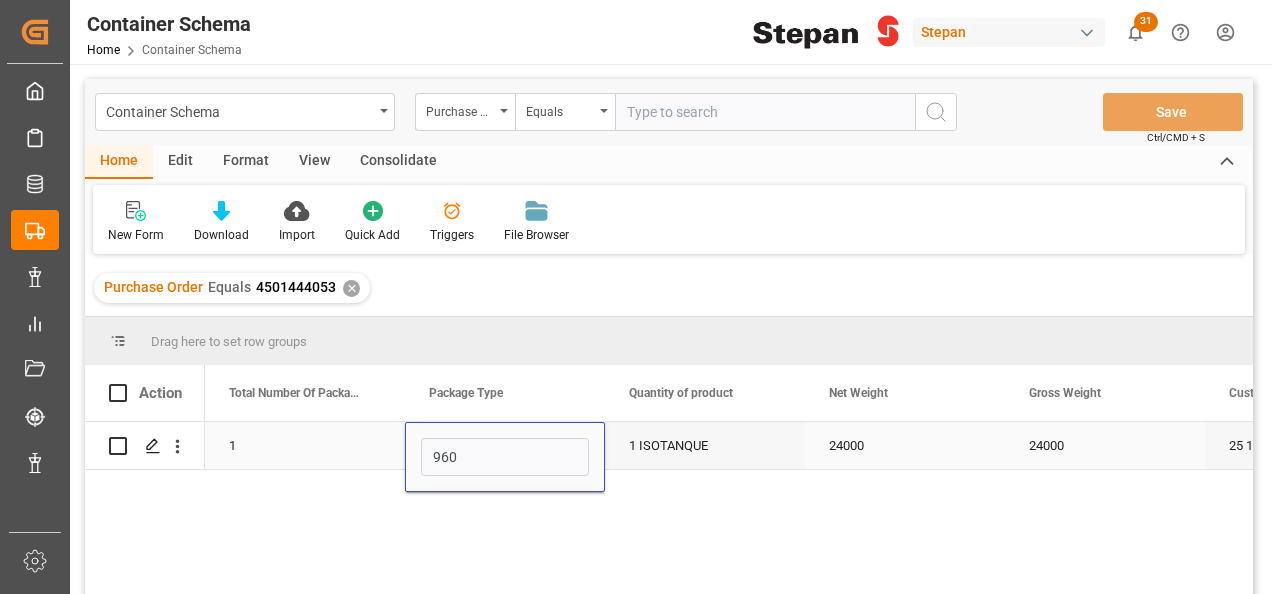 click on "1 ISOTANQUE" at bounding box center [705, 445] 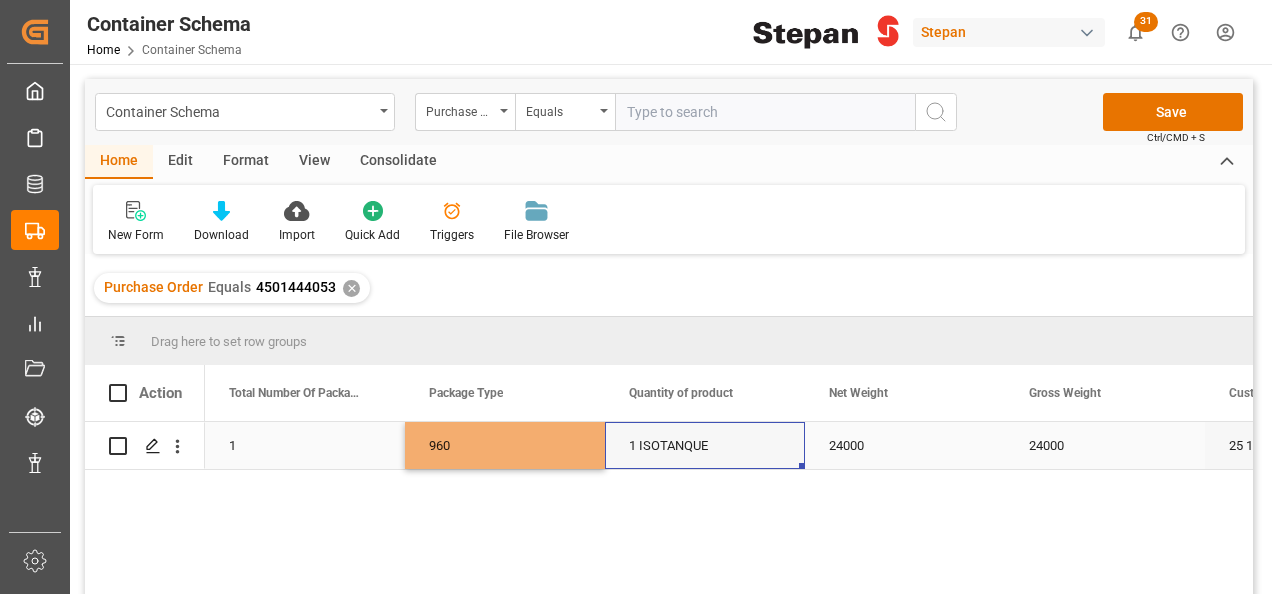 click on "1 ISOTANQUE" at bounding box center [705, 445] 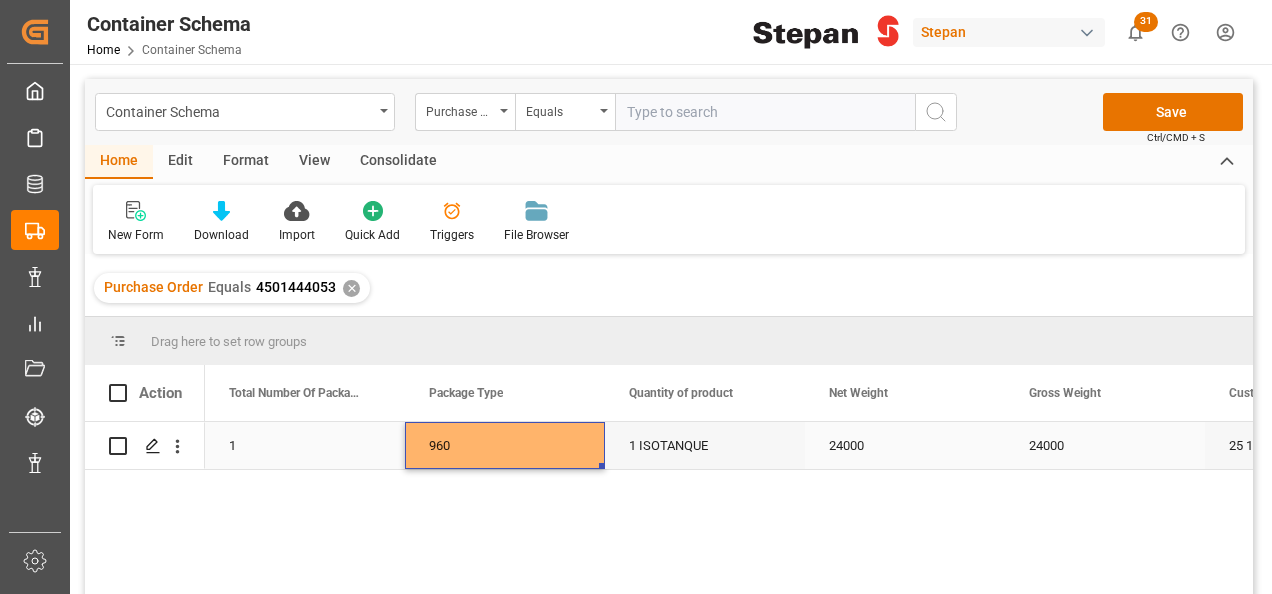 click on "960" at bounding box center [505, 445] 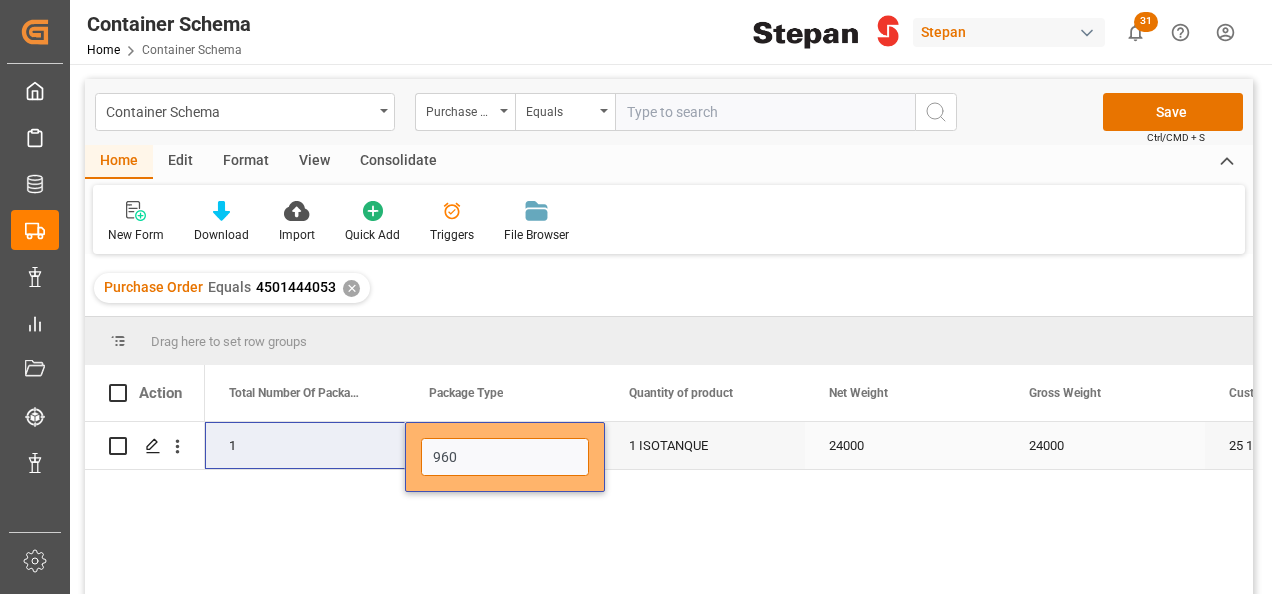 drag, startPoint x: 458, startPoint y: 449, endPoint x: 396, endPoint y: 450, distance: 62.008064 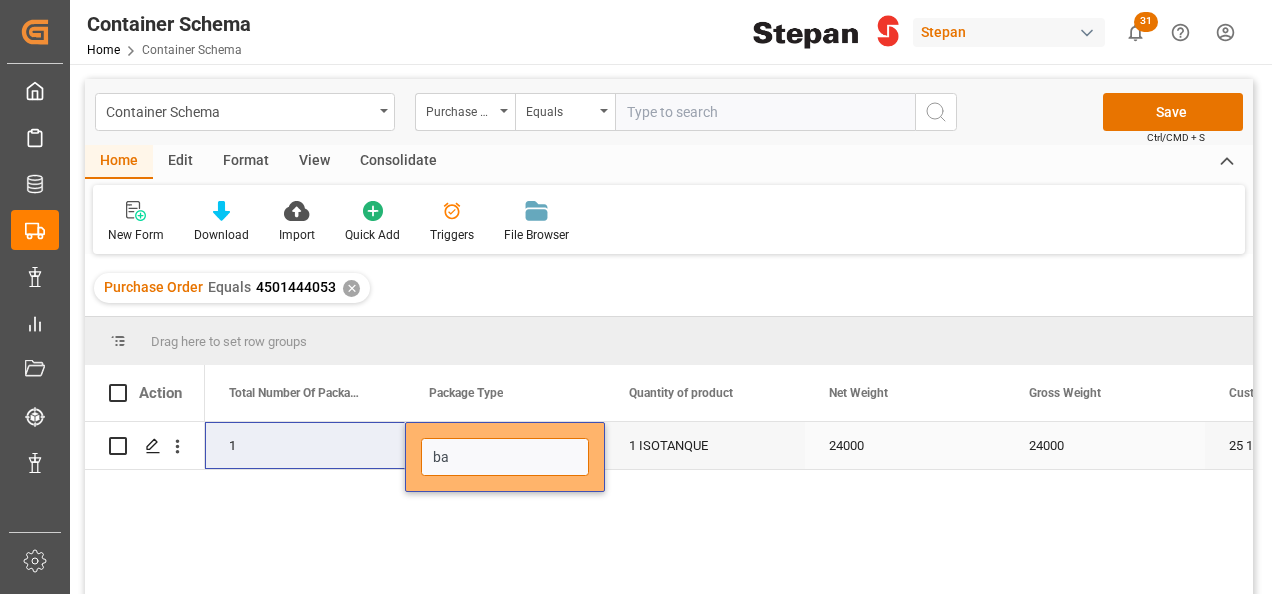 type on "b" 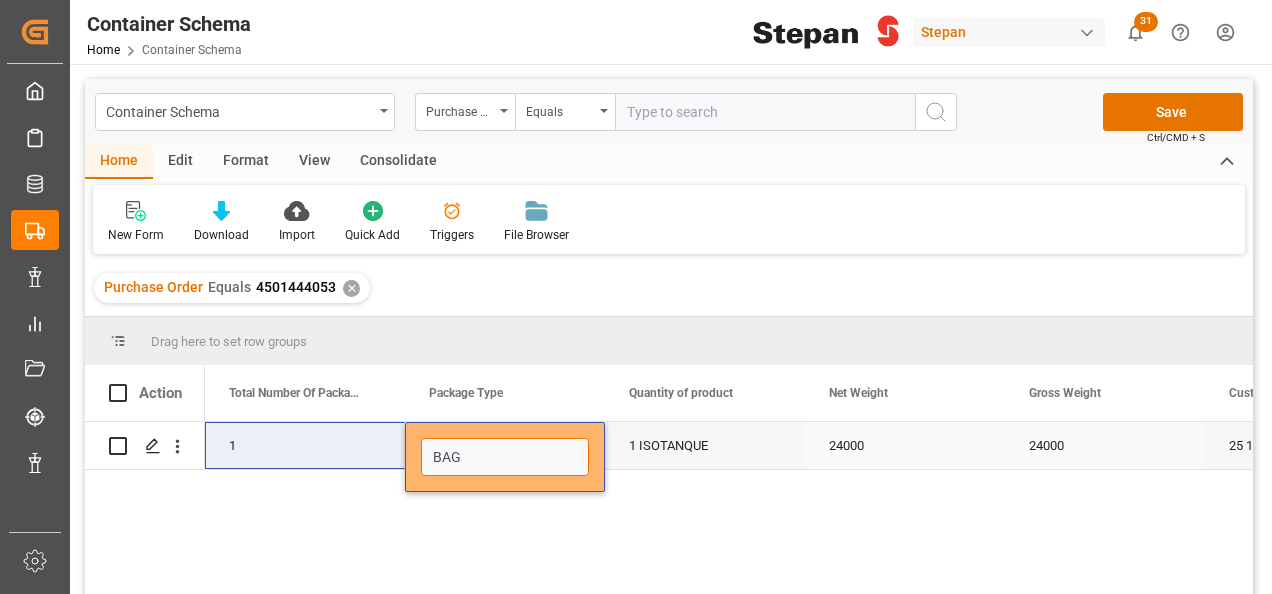 type on "BAGS" 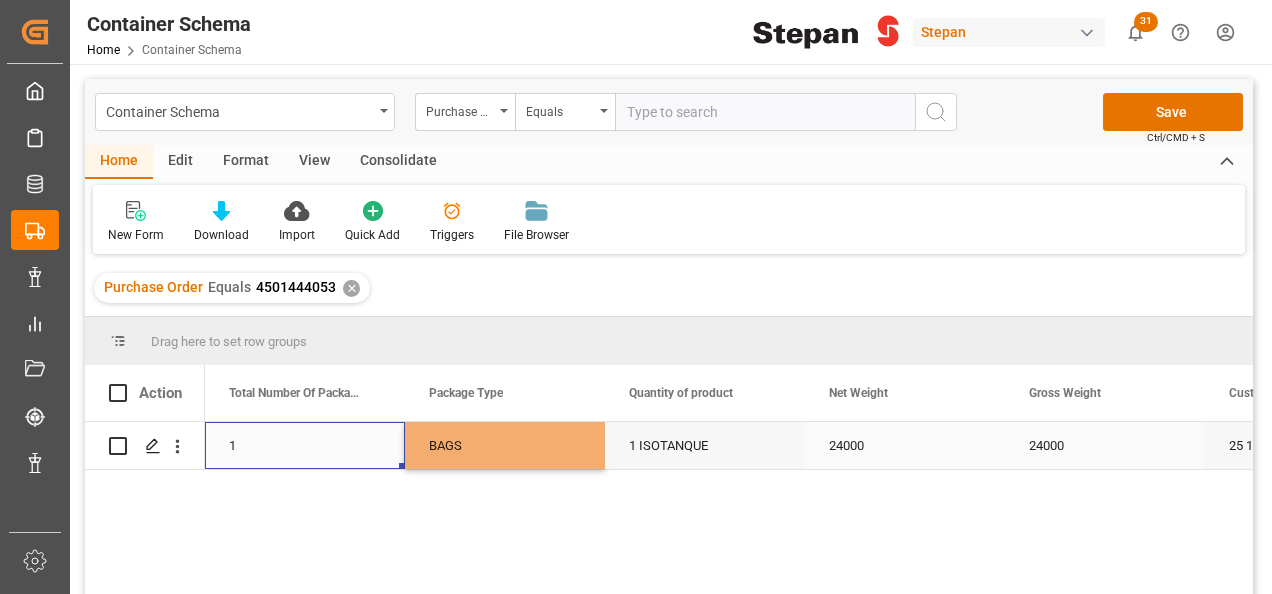 click on "1" at bounding box center (305, 445) 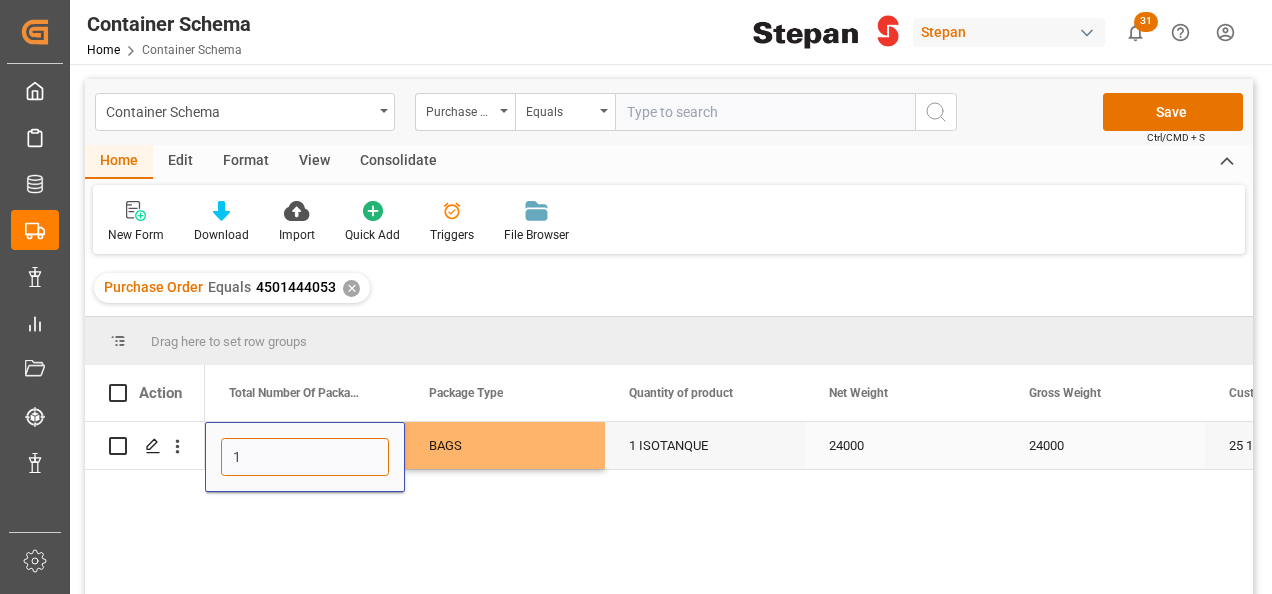 drag, startPoint x: 258, startPoint y: 448, endPoint x: 225, endPoint y: 453, distance: 33.37664 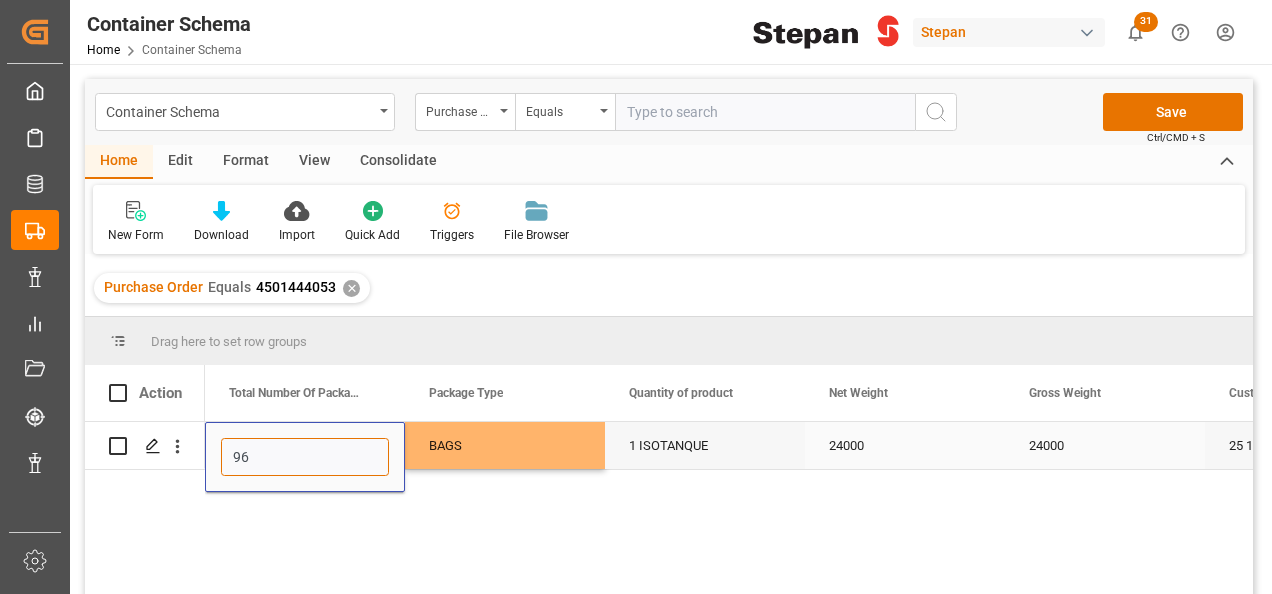 type on "960" 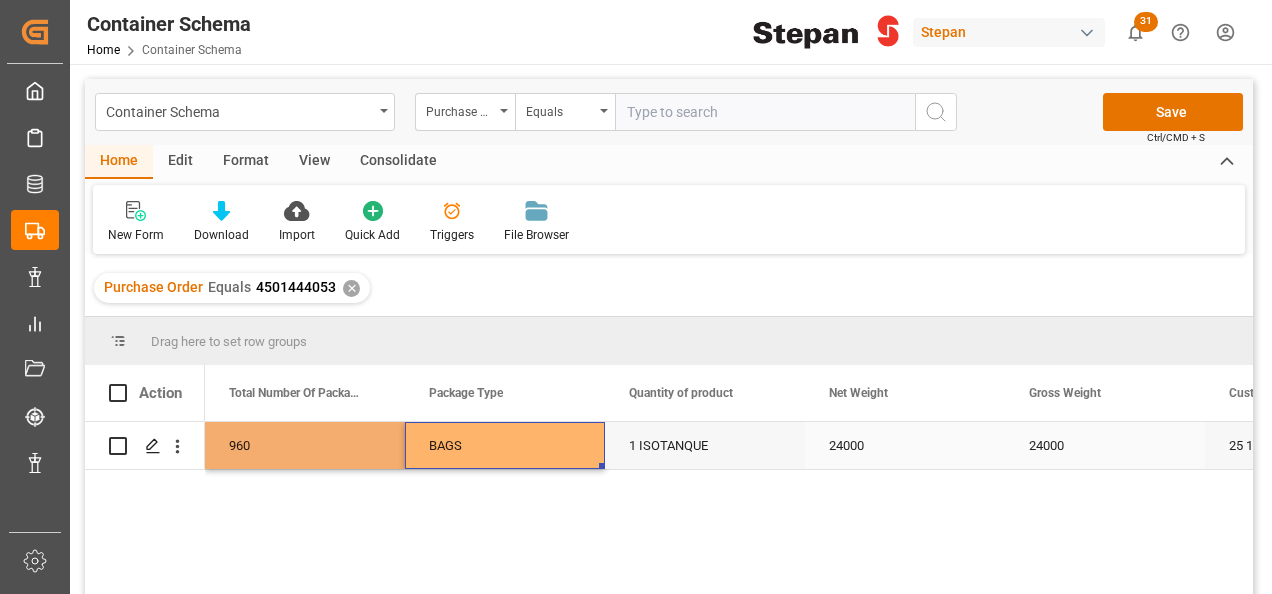 click on "BAGS" at bounding box center [505, 445] 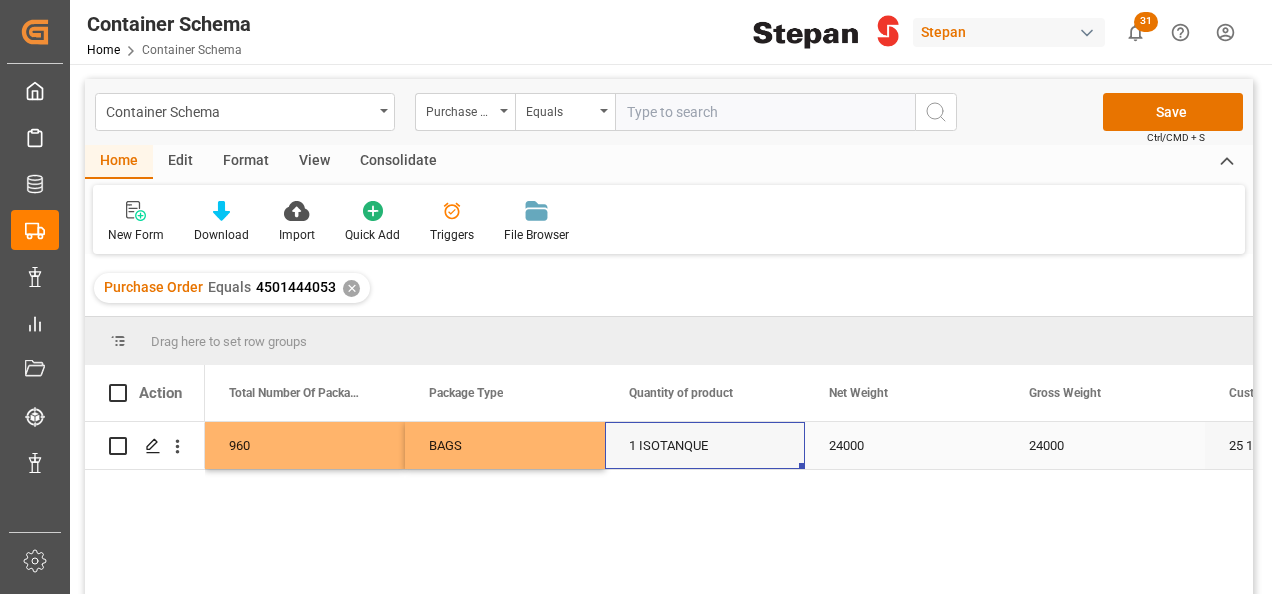 click on "1 ISOTANQUE" at bounding box center [705, 445] 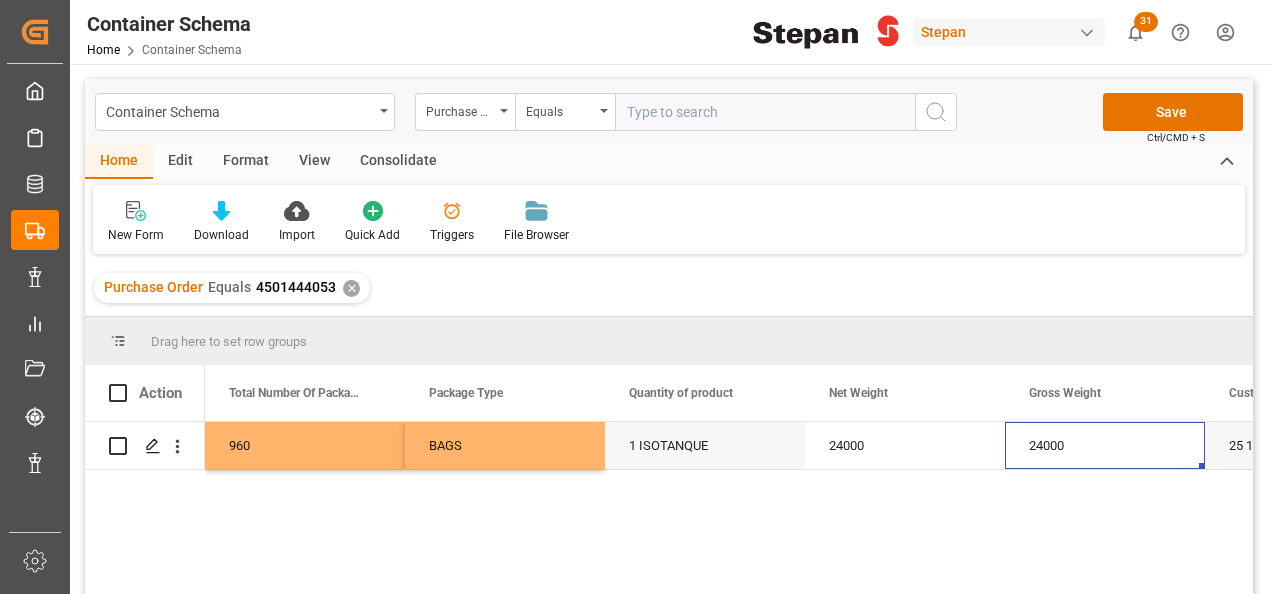 scroll, scrollTop: 0, scrollLeft: 8358, axis: horizontal 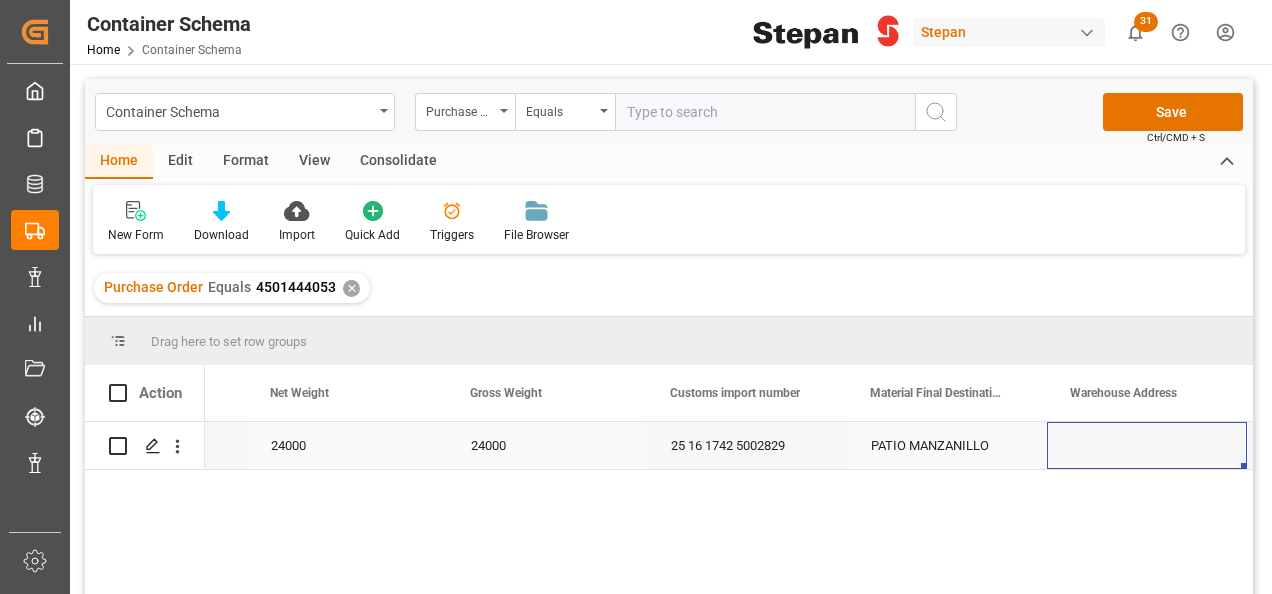 click on "PATIO MANZANILLO" at bounding box center [947, 445] 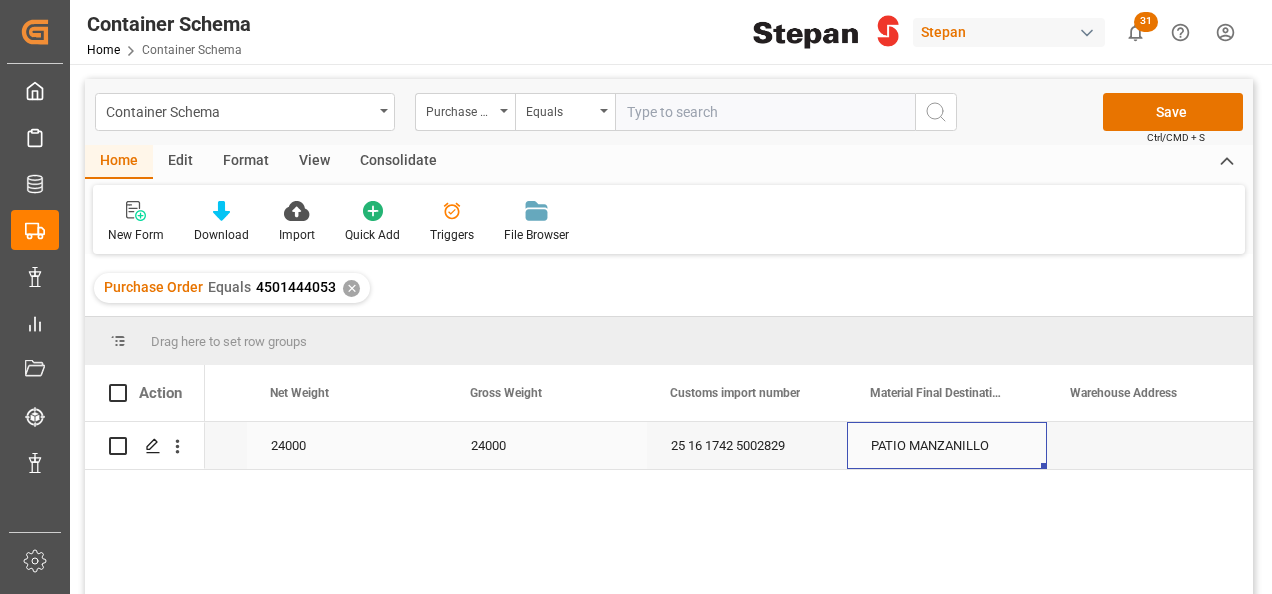 click on "PATIO MANZANILLO" at bounding box center [947, 445] 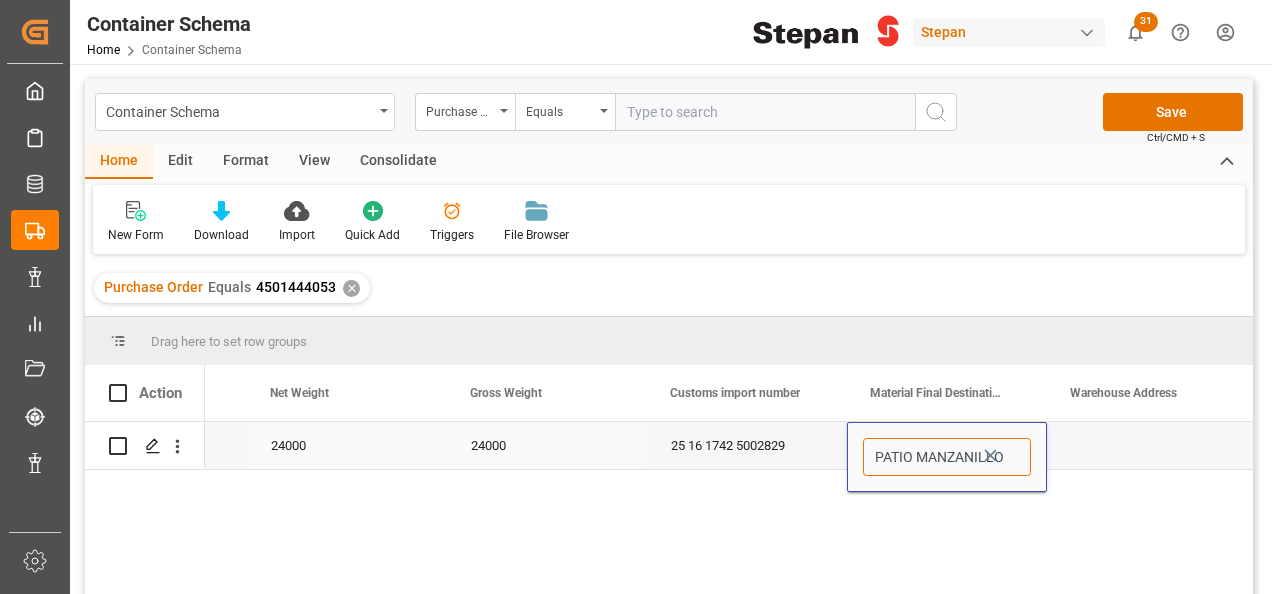 click on "PATIO MANZANILLO" at bounding box center (947, 457) 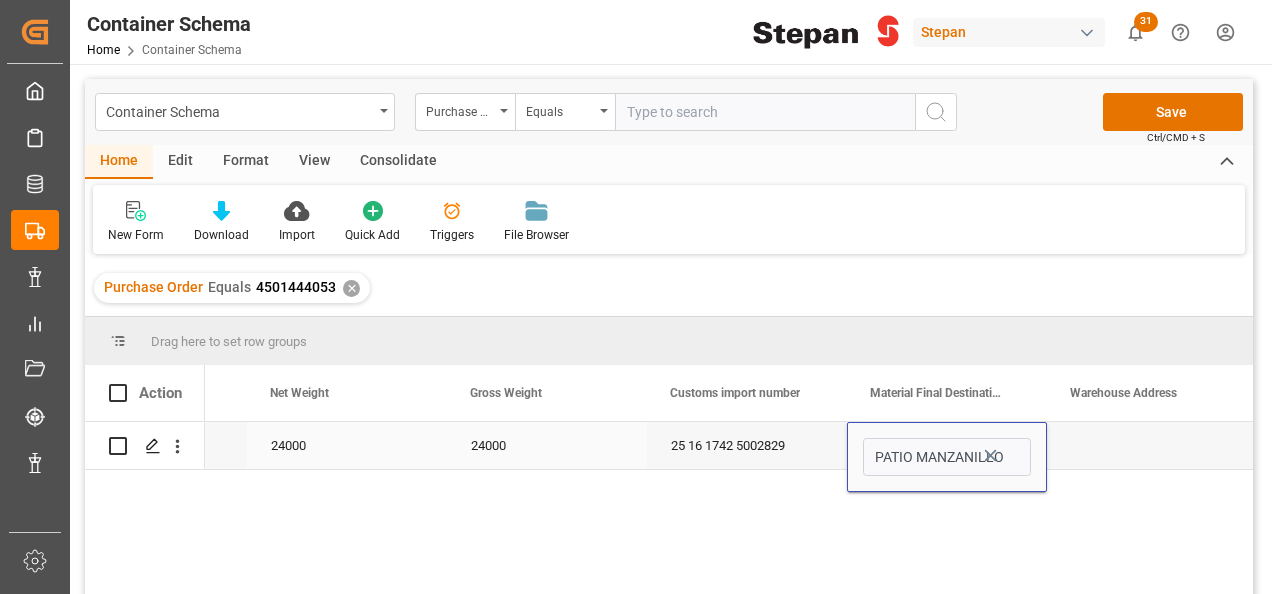 click 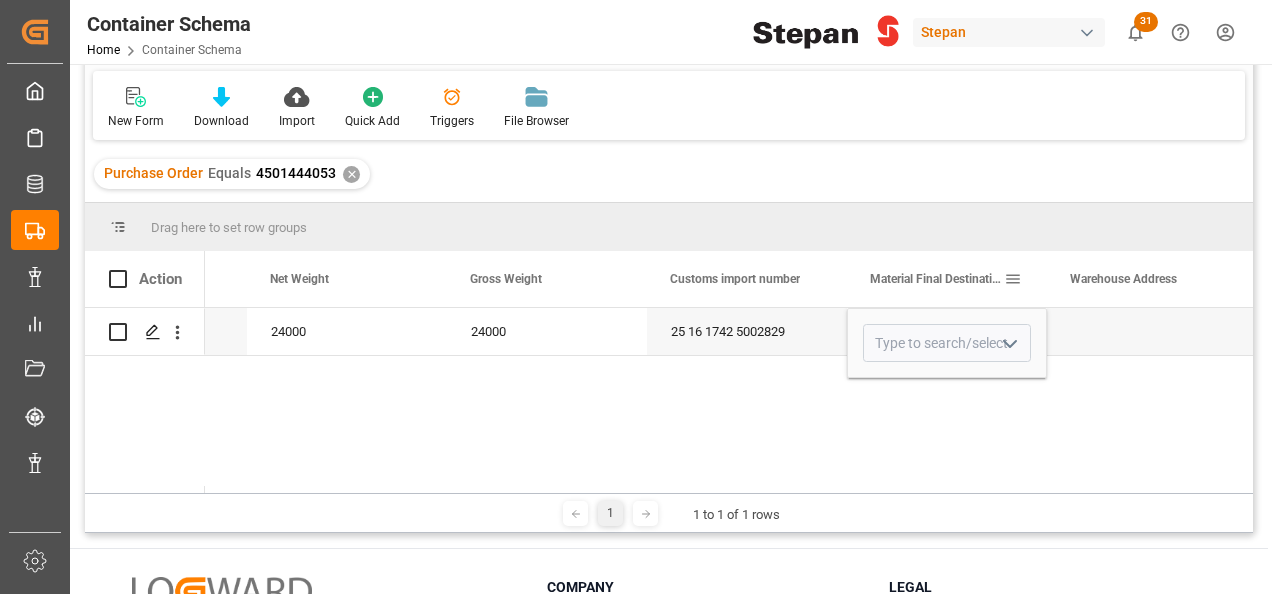 scroll, scrollTop: 200, scrollLeft: 0, axis: vertical 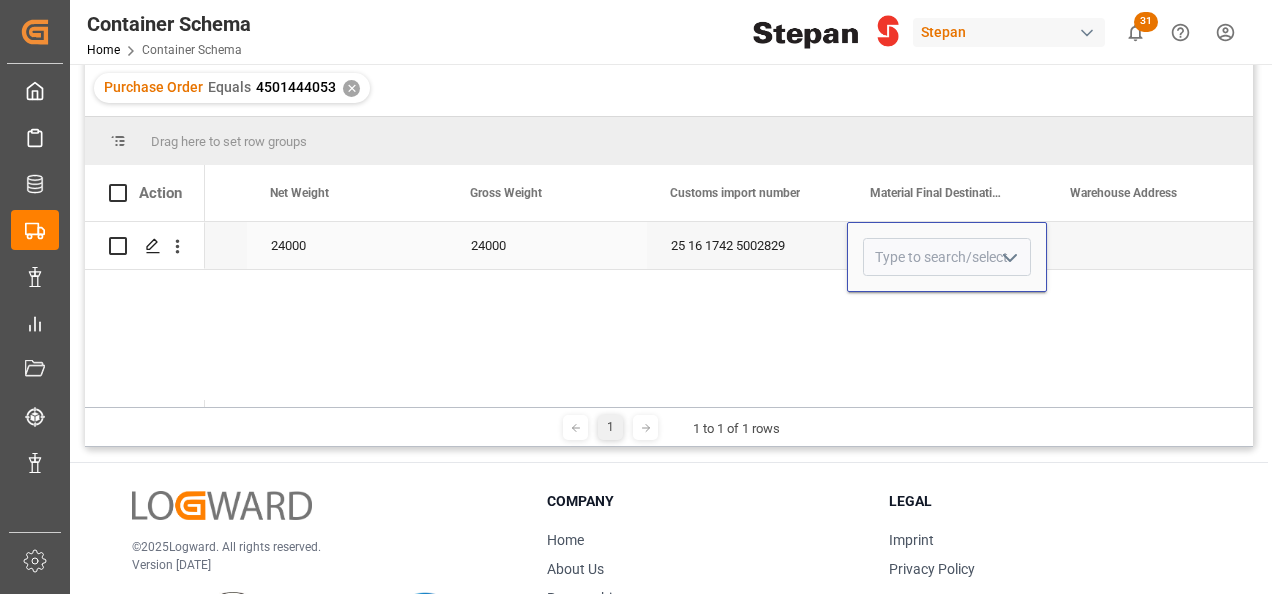 click 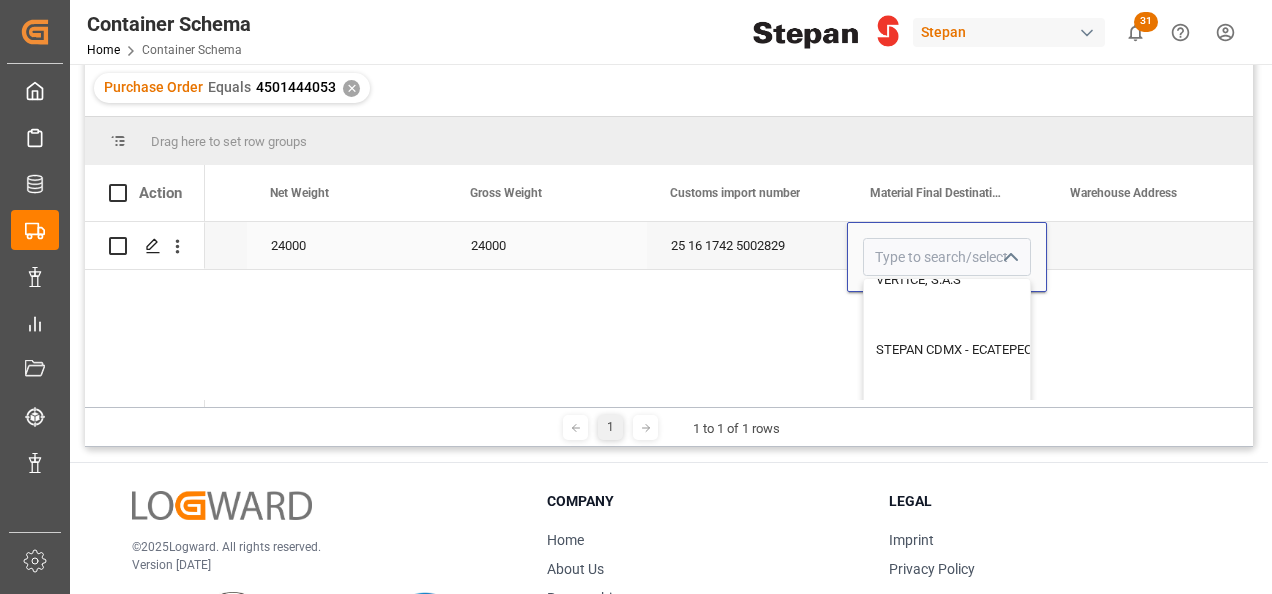 scroll, scrollTop: 900, scrollLeft: 0, axis: vertical 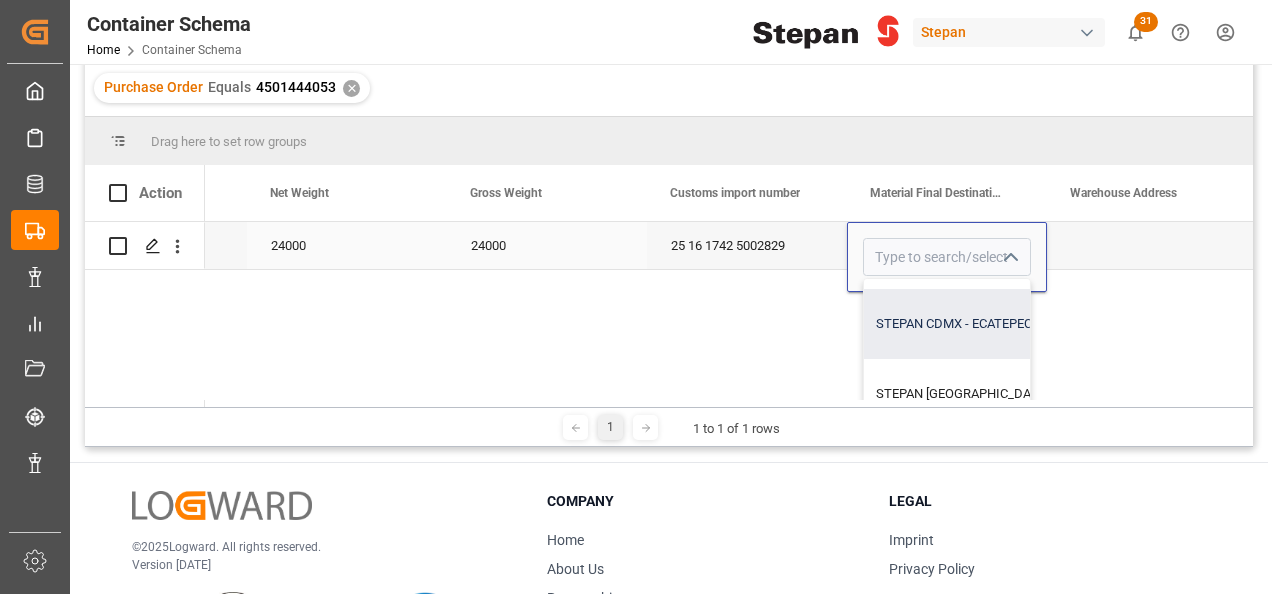click on "STEPAN CDMX - ECATEPEC" at bounding box center (1046, 324) 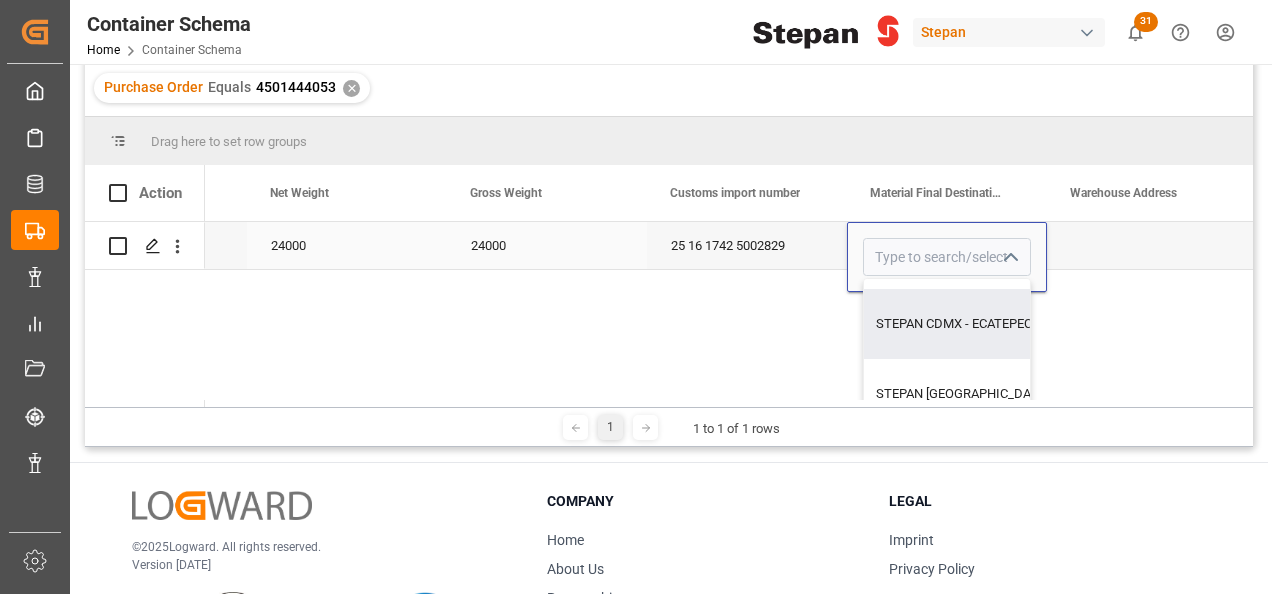 type on "STEPAN CDMX - ECATEPEC" 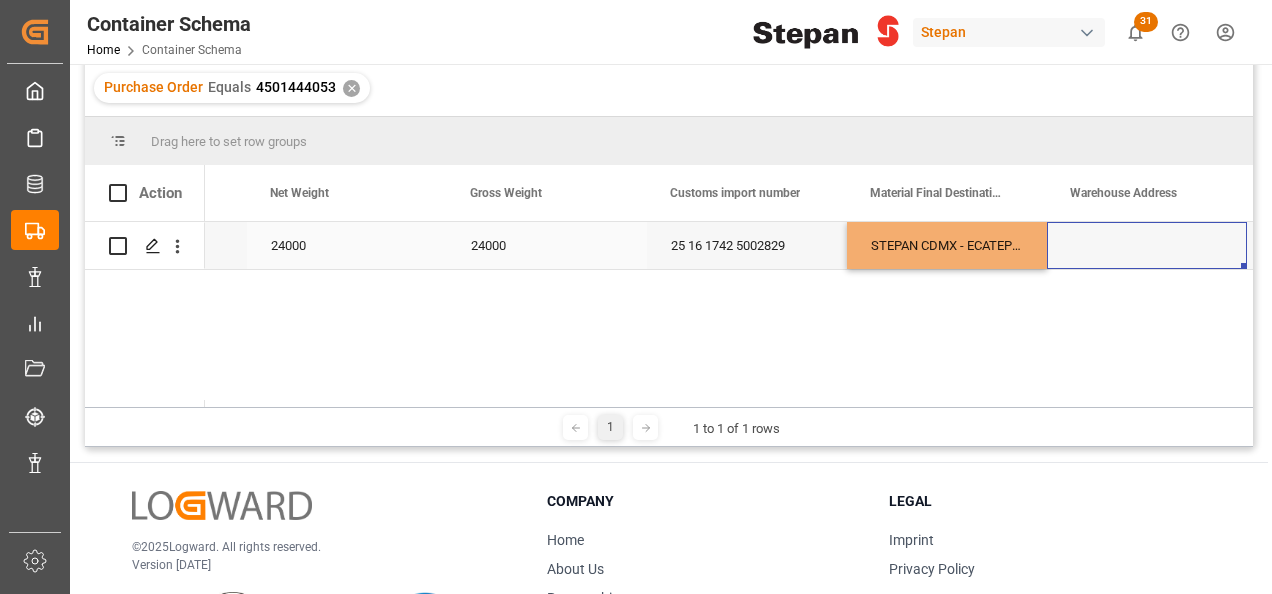 click at bounding box center [1147, 245] 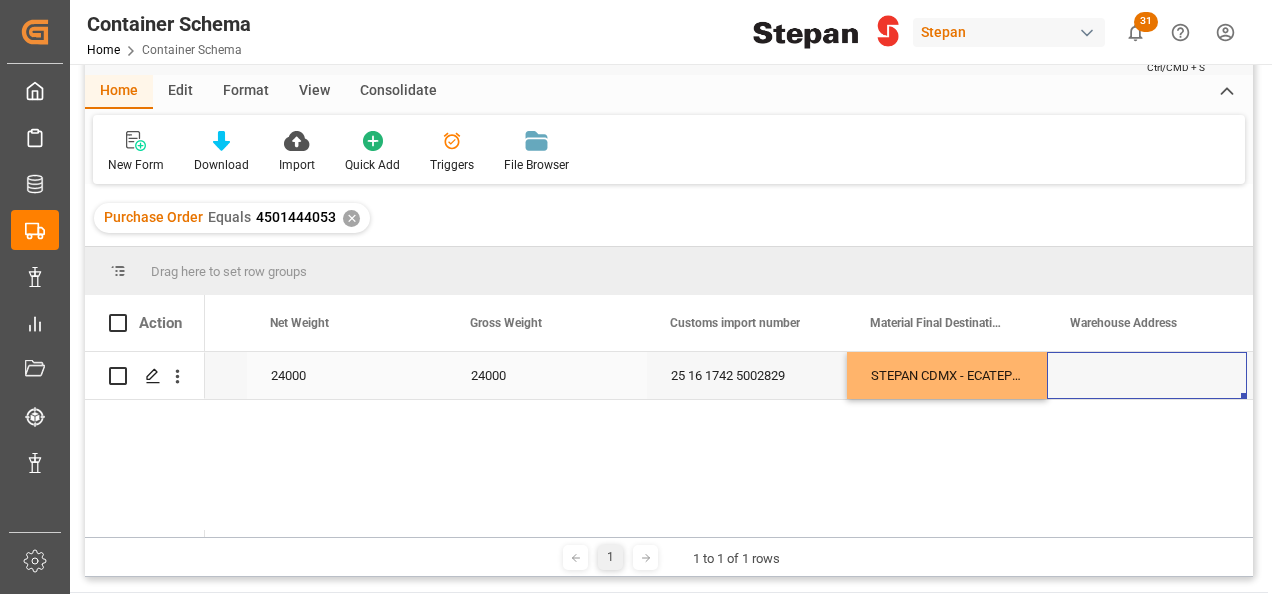 scroll, scrollTop: 0, scrollLeft: 0, axis: both 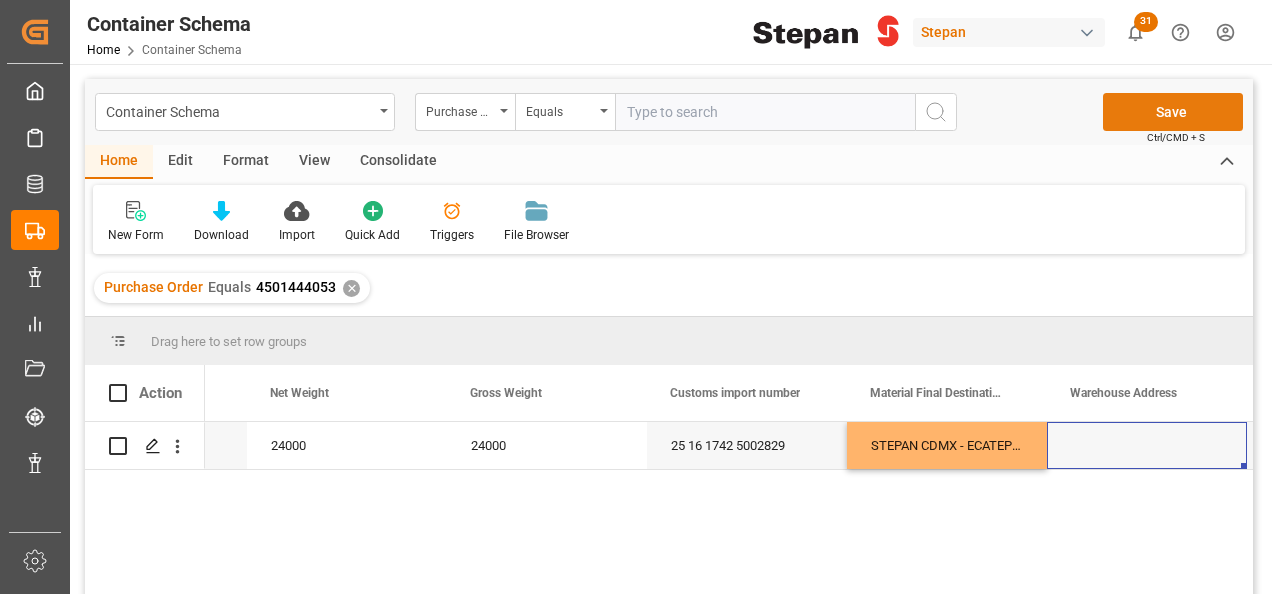 click on "Save" at bounding box center [1173, 112] 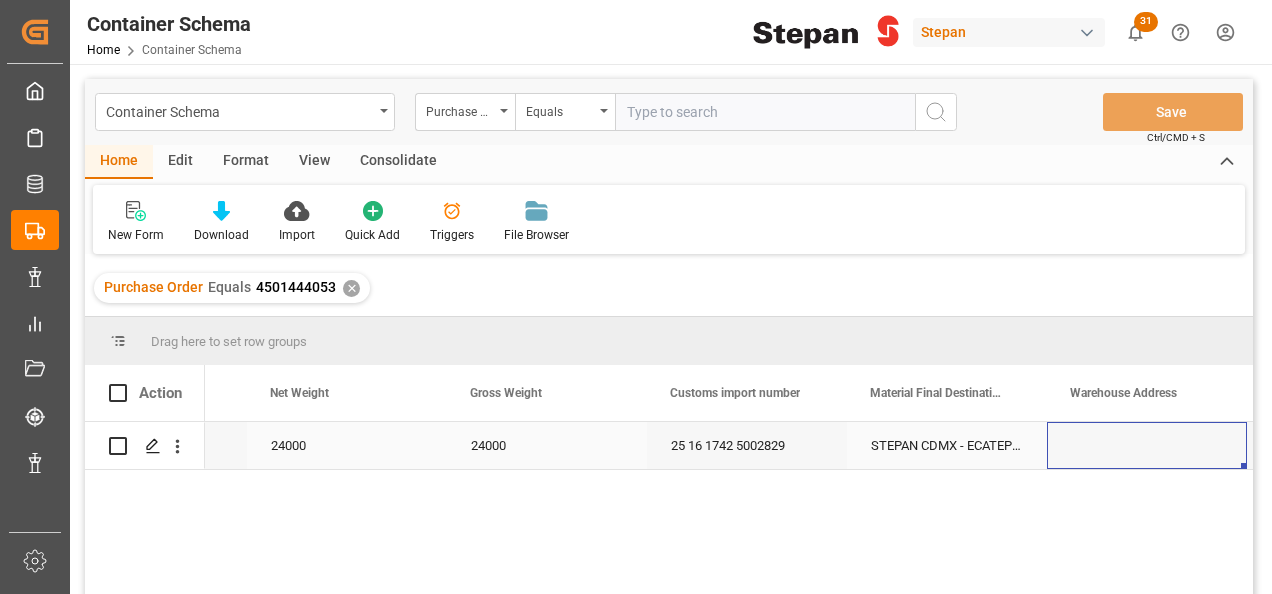 click on "25 16 1742 5002829" at bounding box center [747, 445] 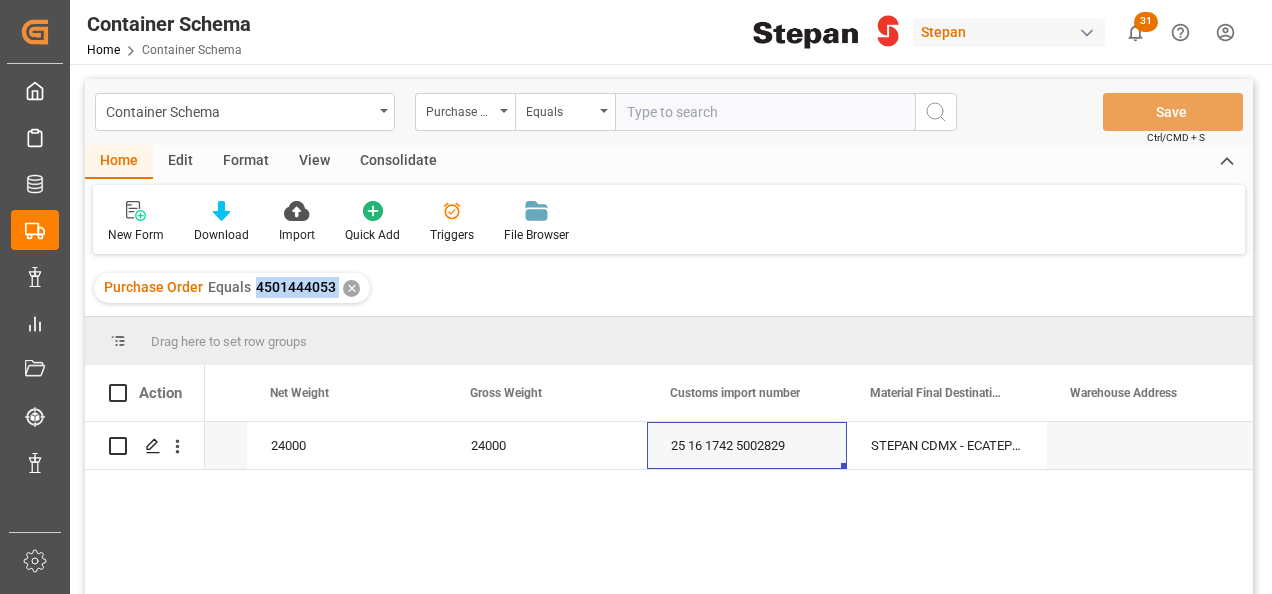 drag, startPoint x: 252, startPoint y: 286, endPoint x: 336, endPoint y: 284, distance: 84.0238 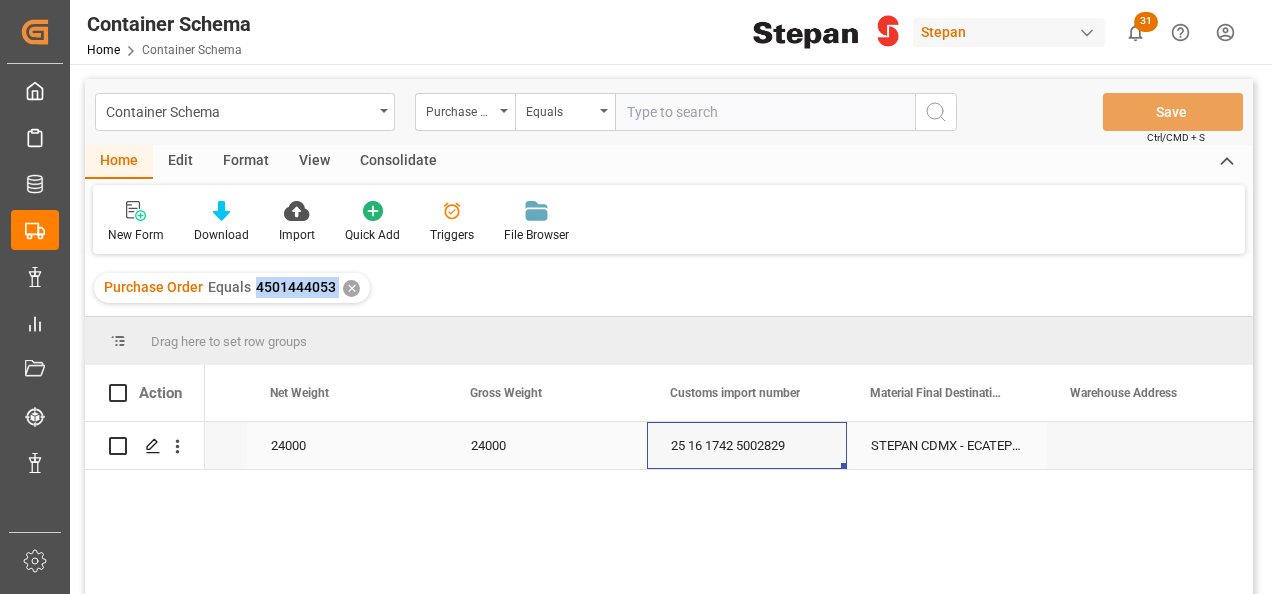 copy on "4501444053" 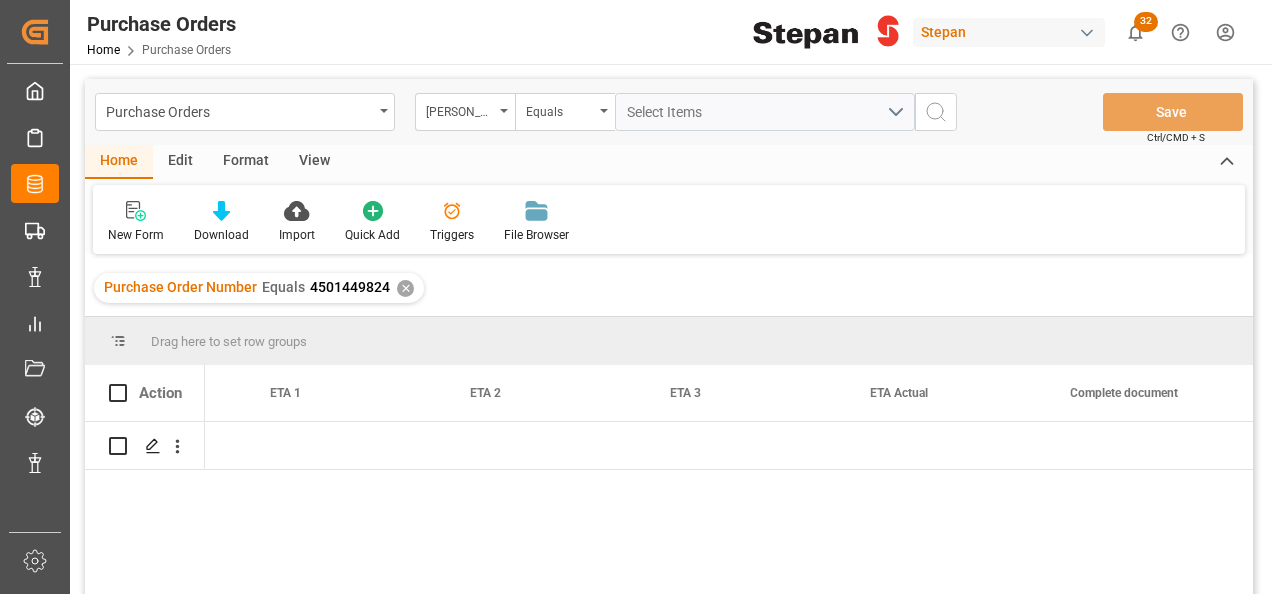 scroll, scrollTop: 0, scrollLeft: 0, axis: both 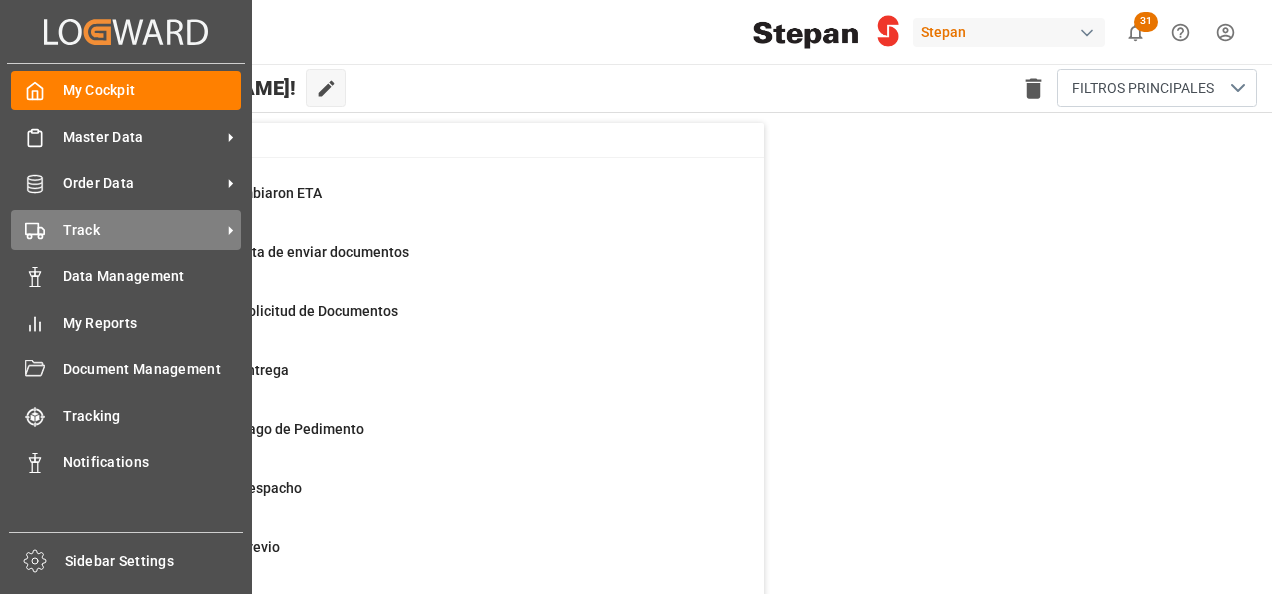 click on "Track" at bounding box center (142, 230) 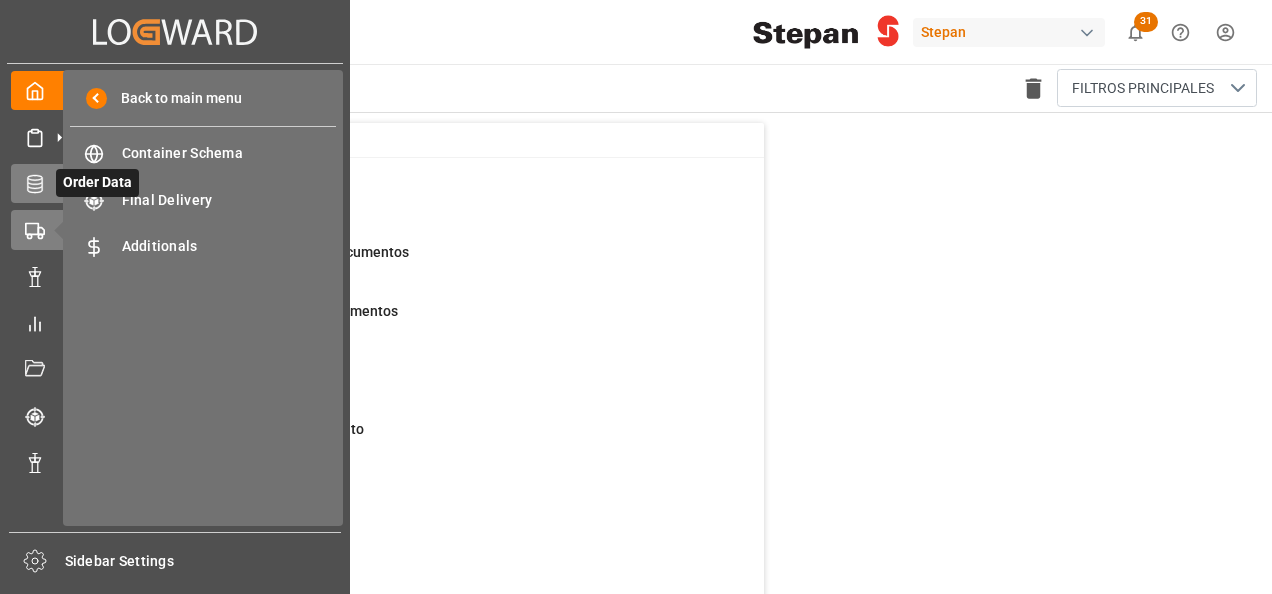 click at bounding box center [28, 183] 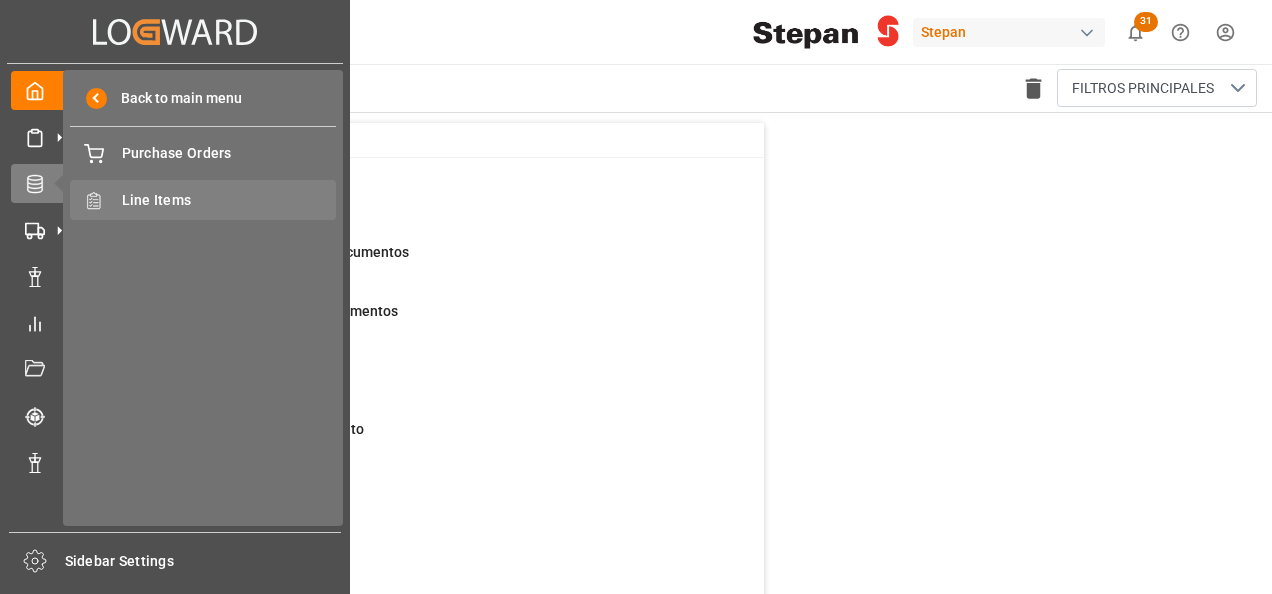 click on "Line Items" at bounding box center [229, 200] 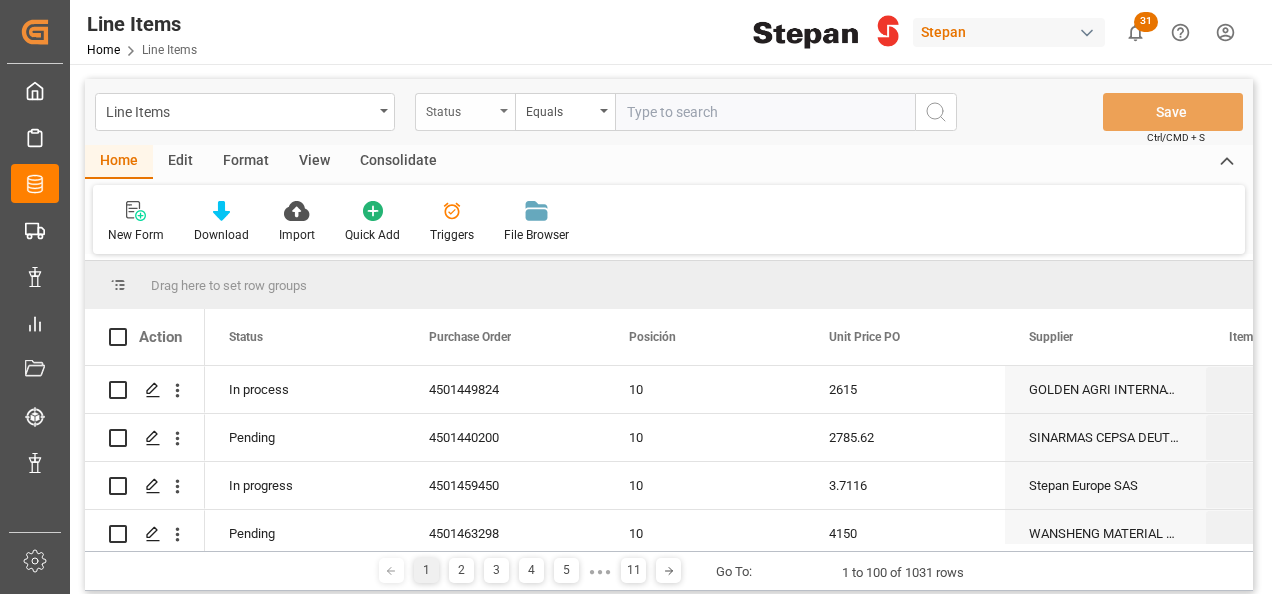 click on "Status" at bounding box center (465, 112) 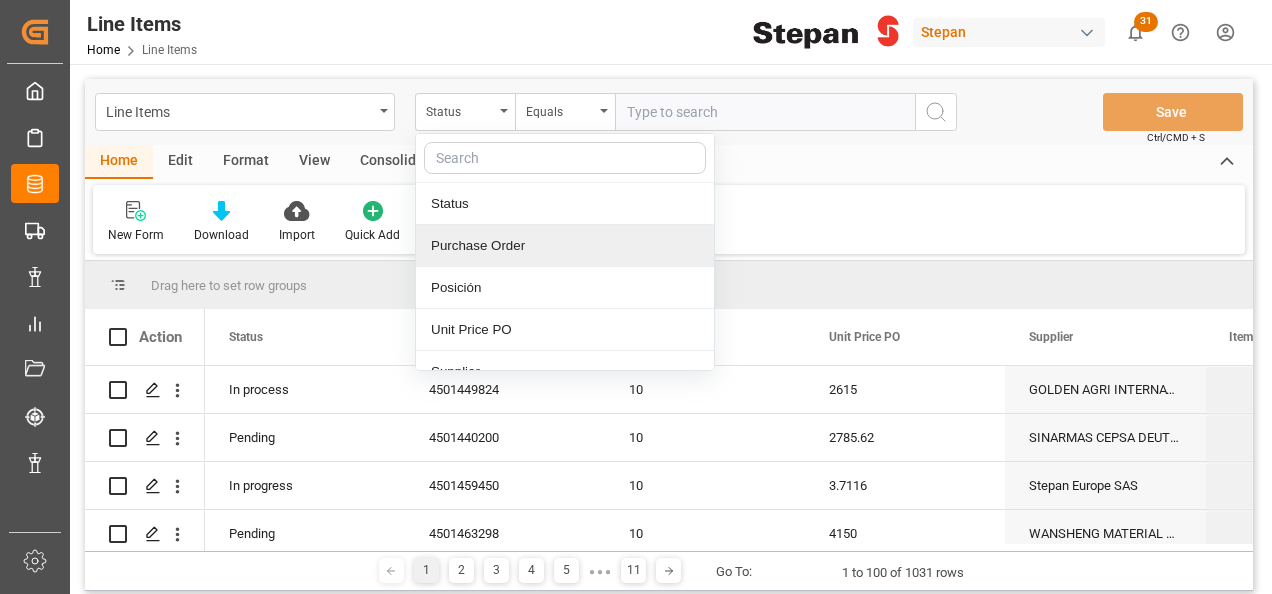 click on "Purchase Order" at bounding box center [565, 246] 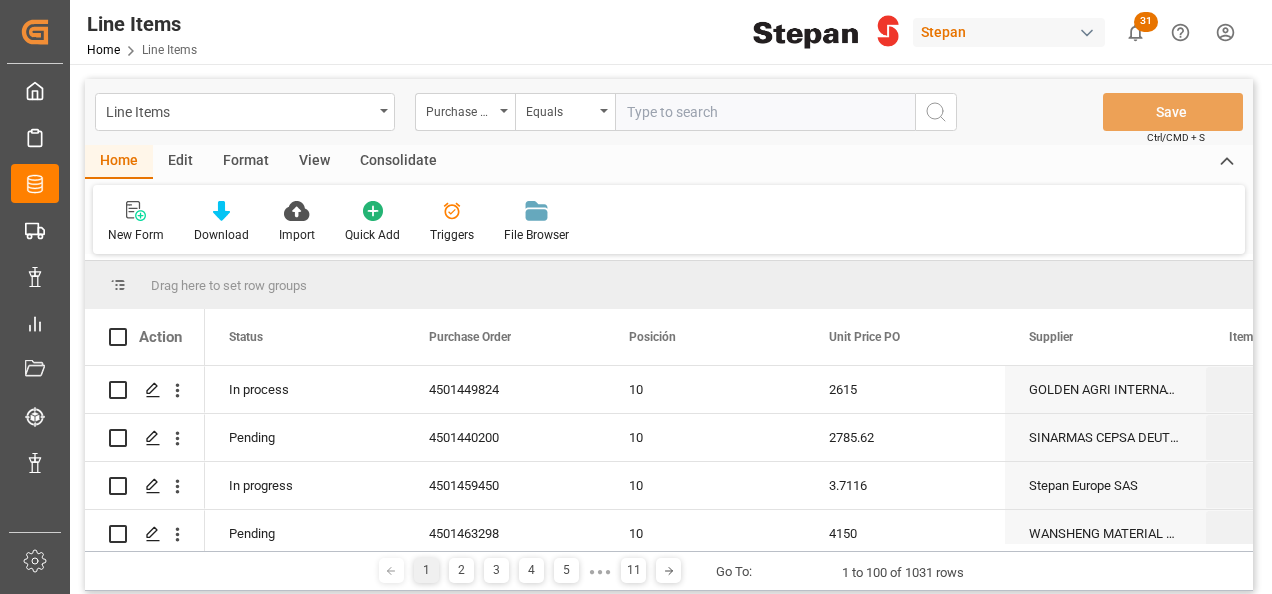click at bounding box center [765, 112] 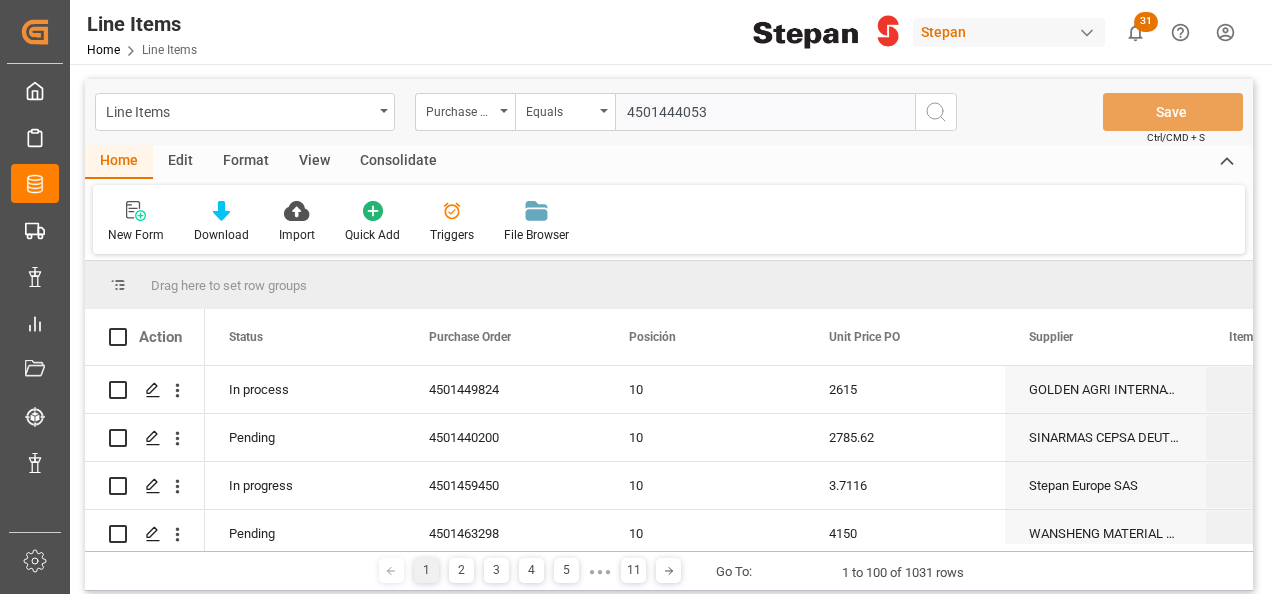 type on "4501444053" 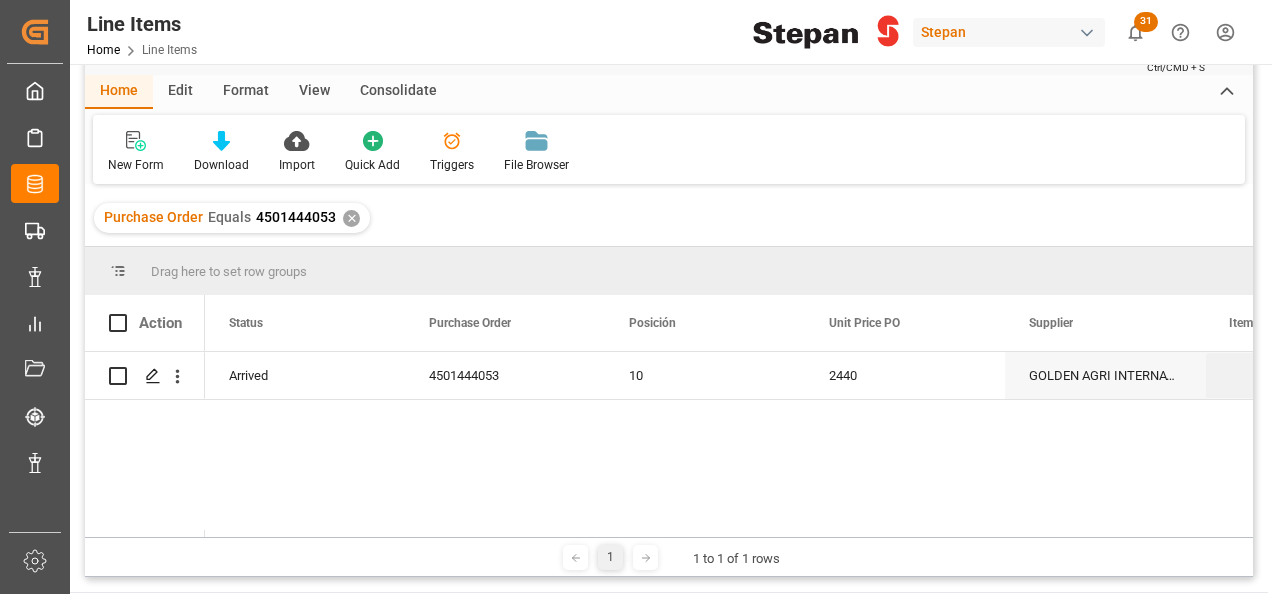 scroll, scrollTop: 100, scrollLeft: 0, axis: vertical 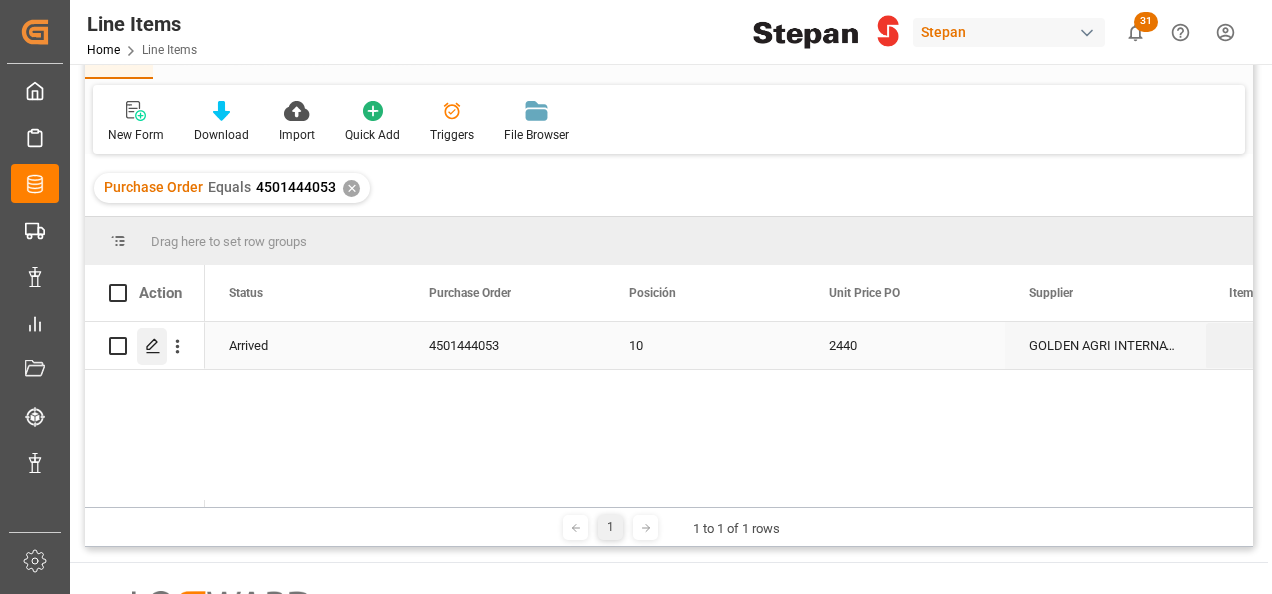 click 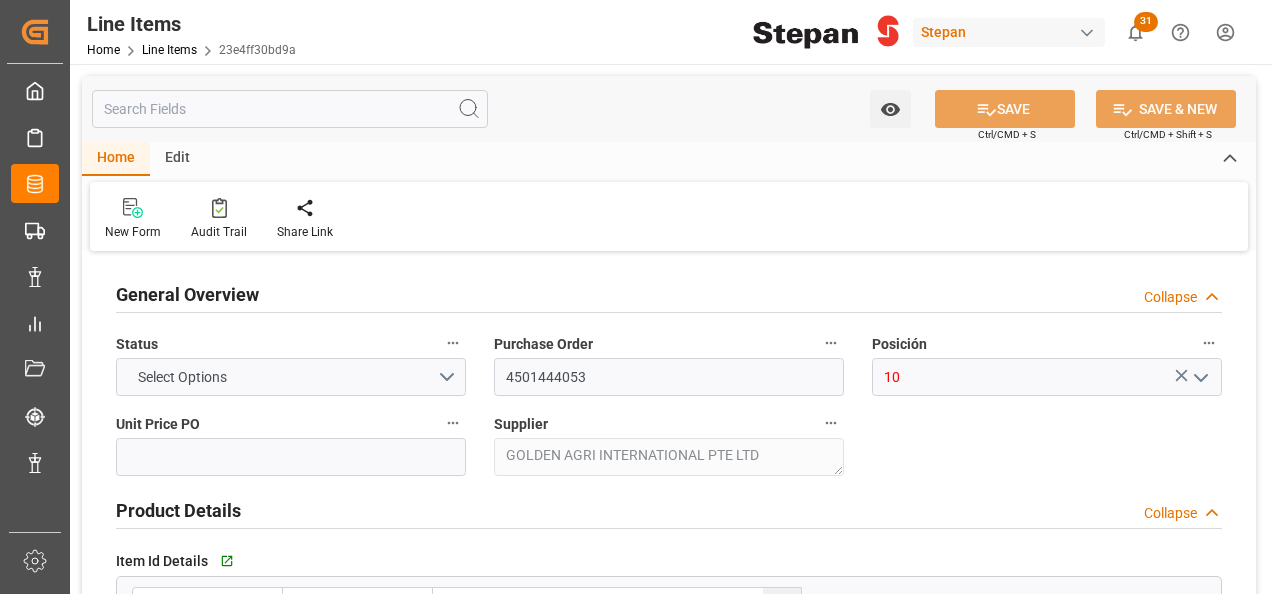 type on "2440" 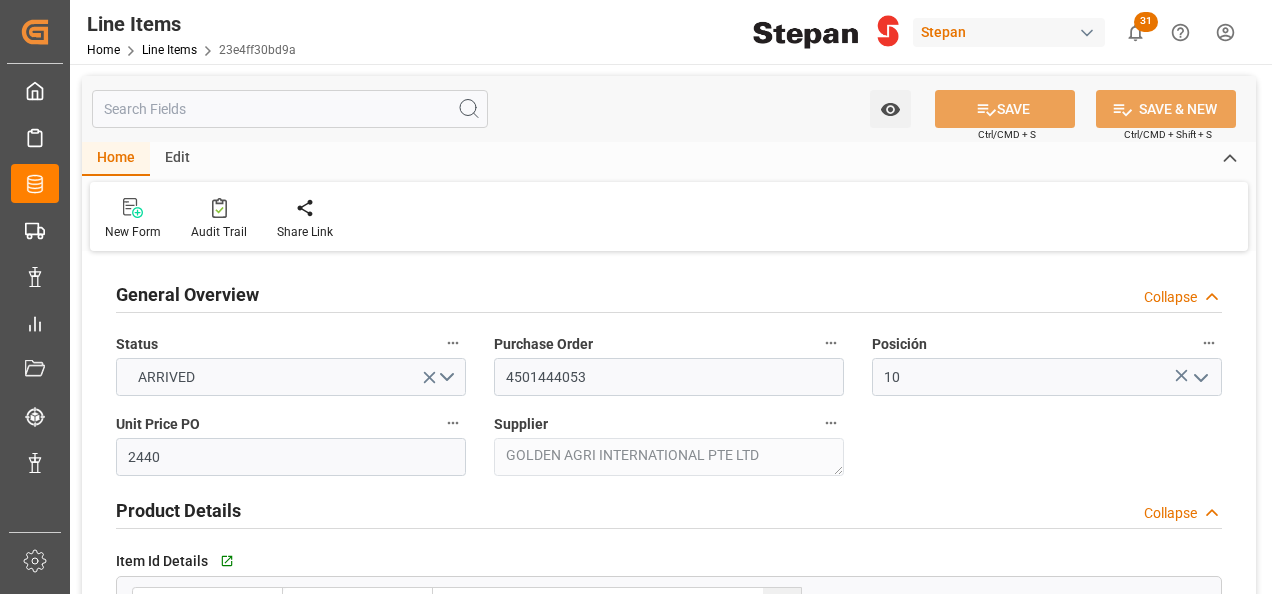 type on "09-05-2025" 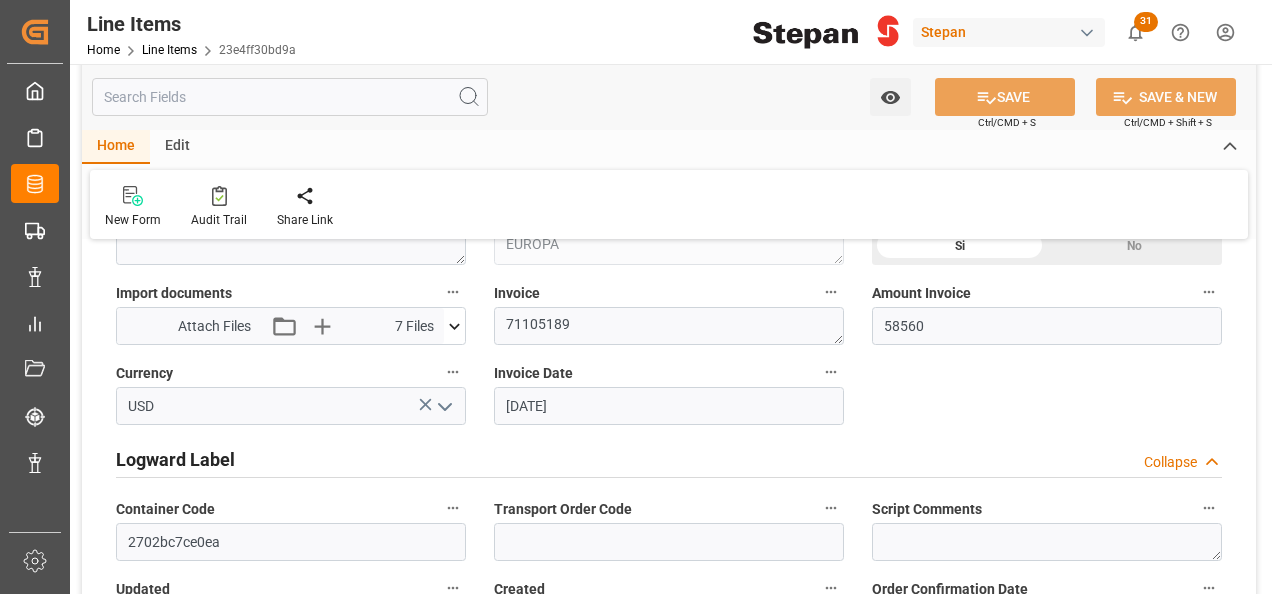 scroll, scrollTop: 900, scrollLeft: 0, axis: vertical 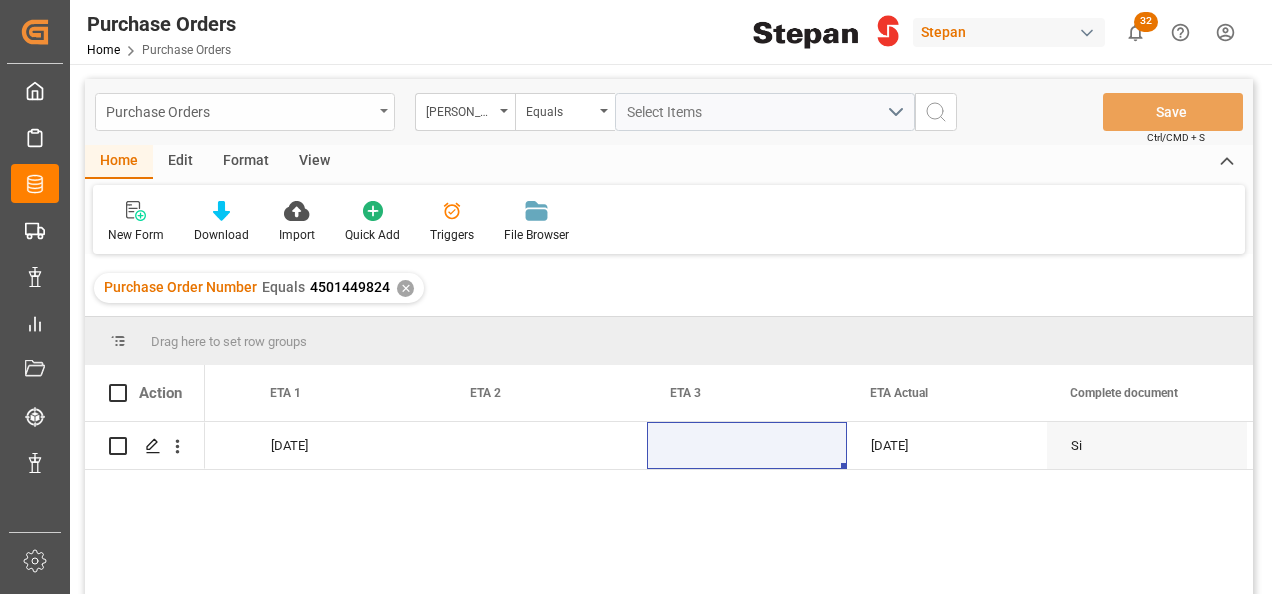 click on "Purchase Orders" at bounding box center [239, 110] 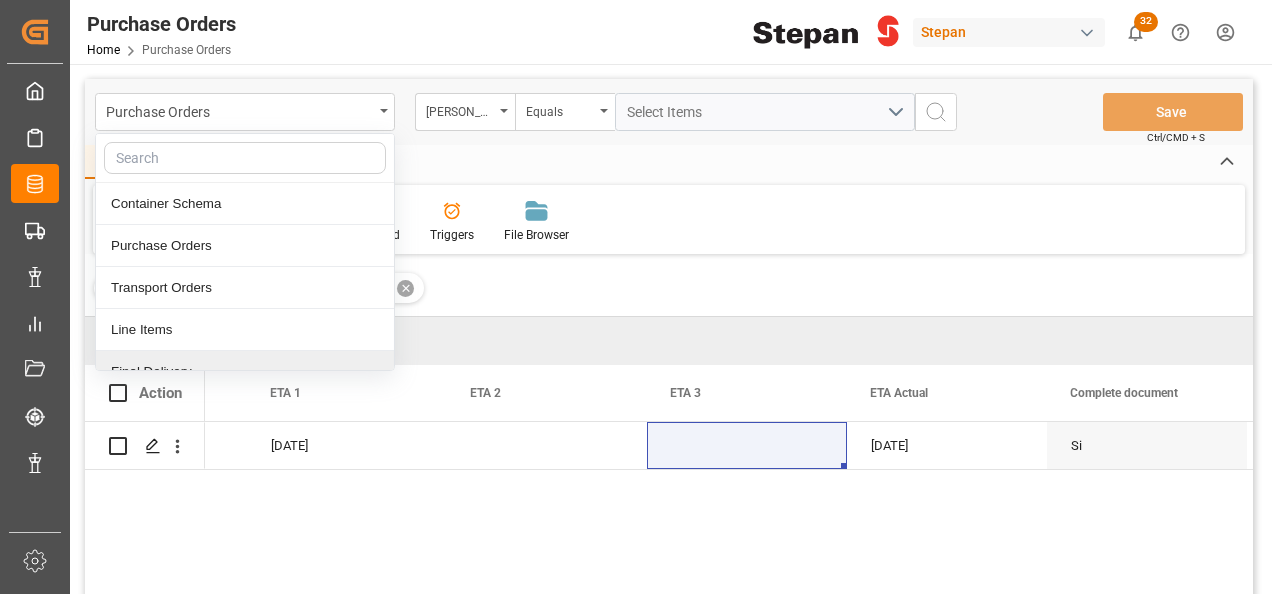 click on "Final Delivery" at bounding box center (245, 372) 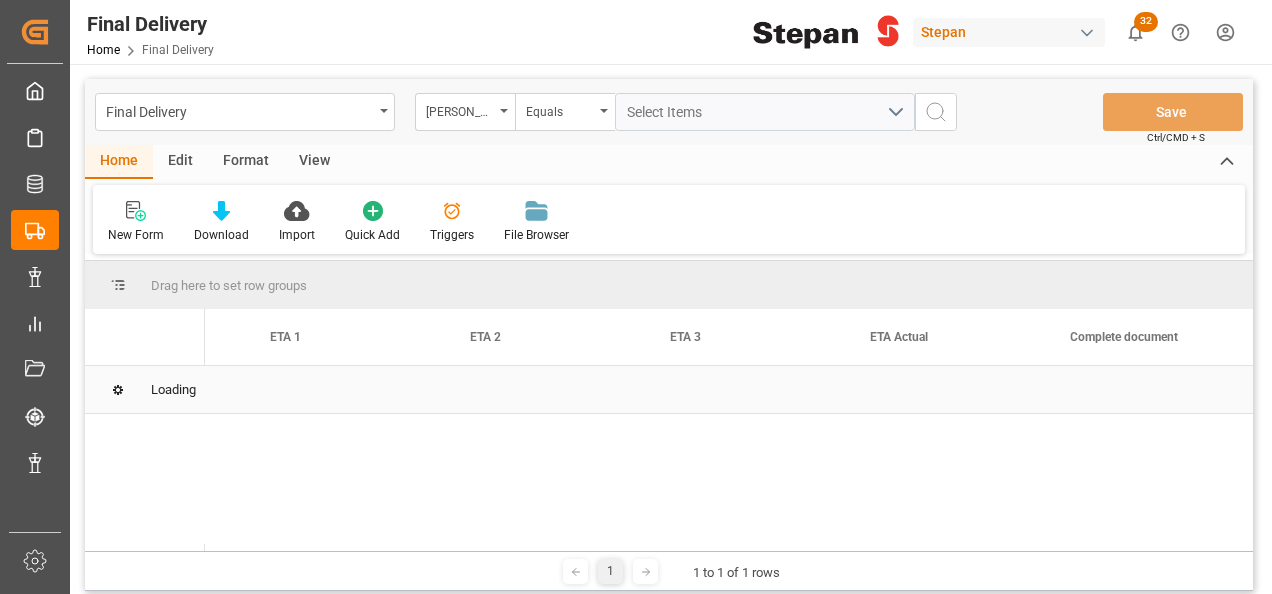 scroll, scrollTop: 0, scrollLeft: 0, axis: both 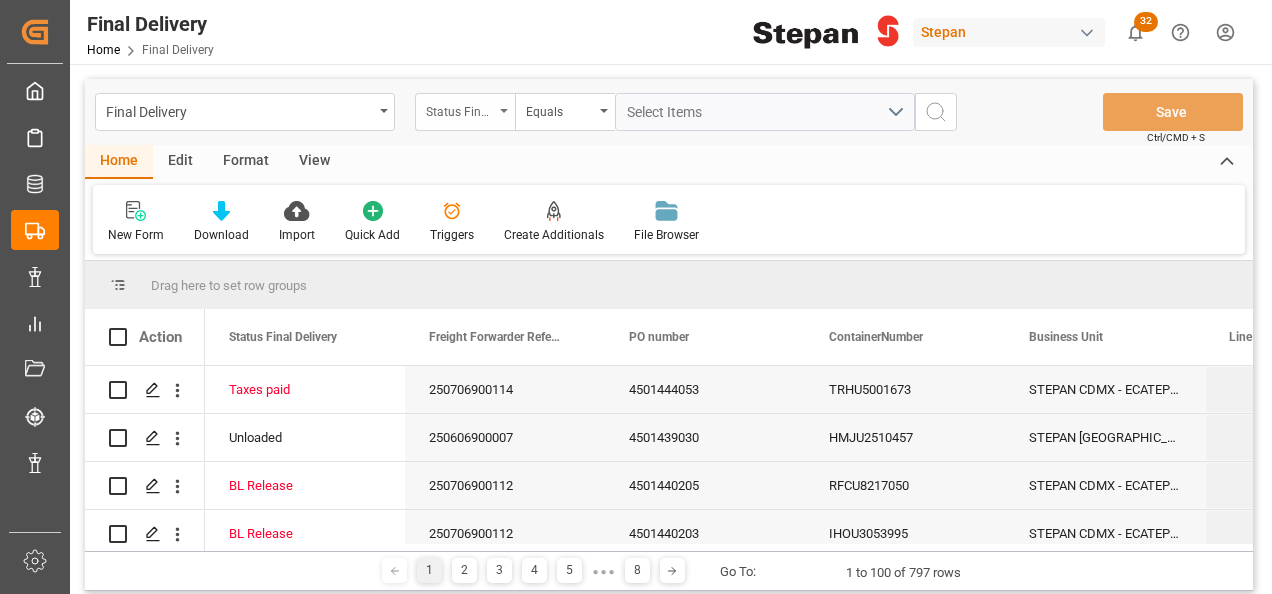 click on "Status Final Delivery" at bounding box center (460, 109) 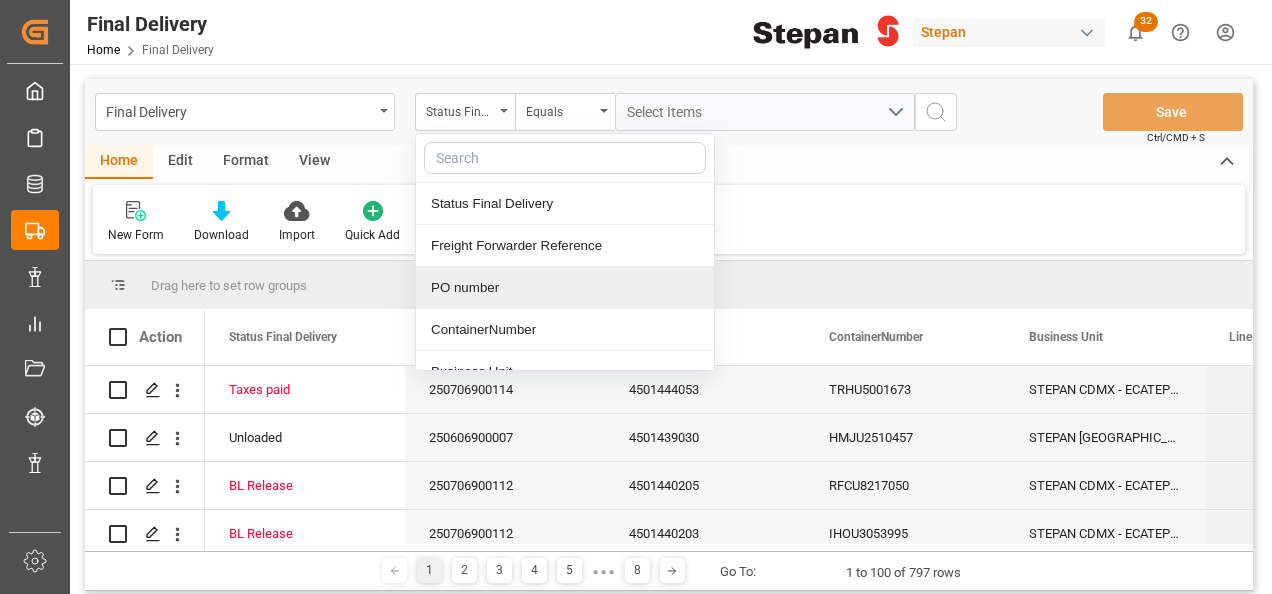 click on "PO number" at bounding box center [565, 288] 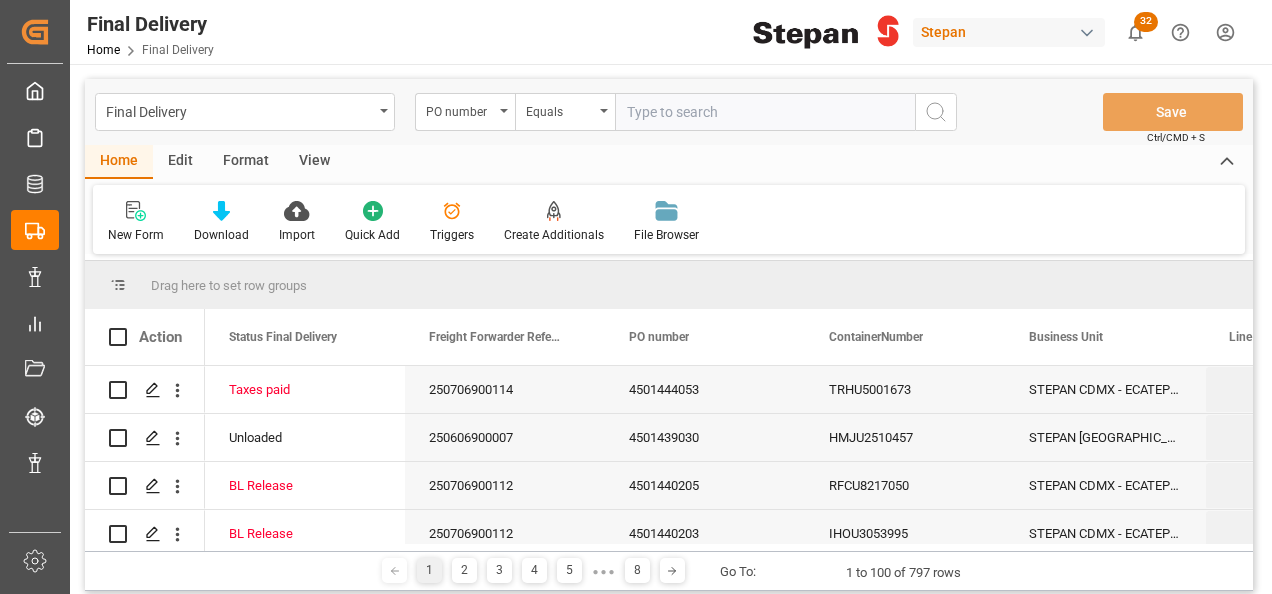 type on "4501444053" 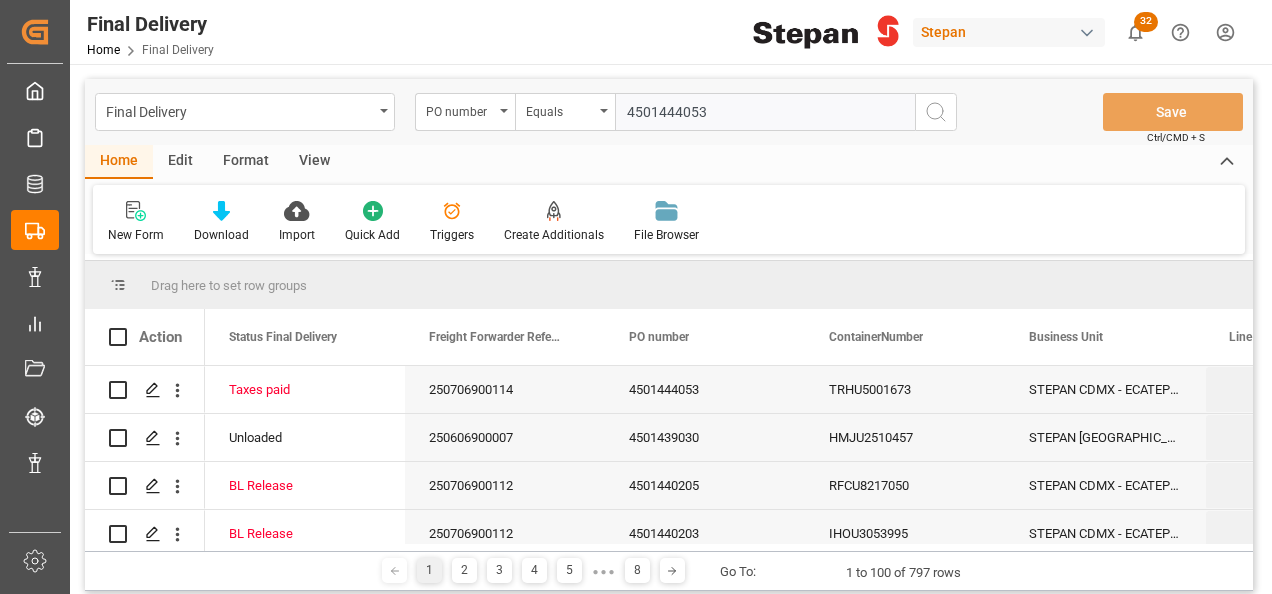 type 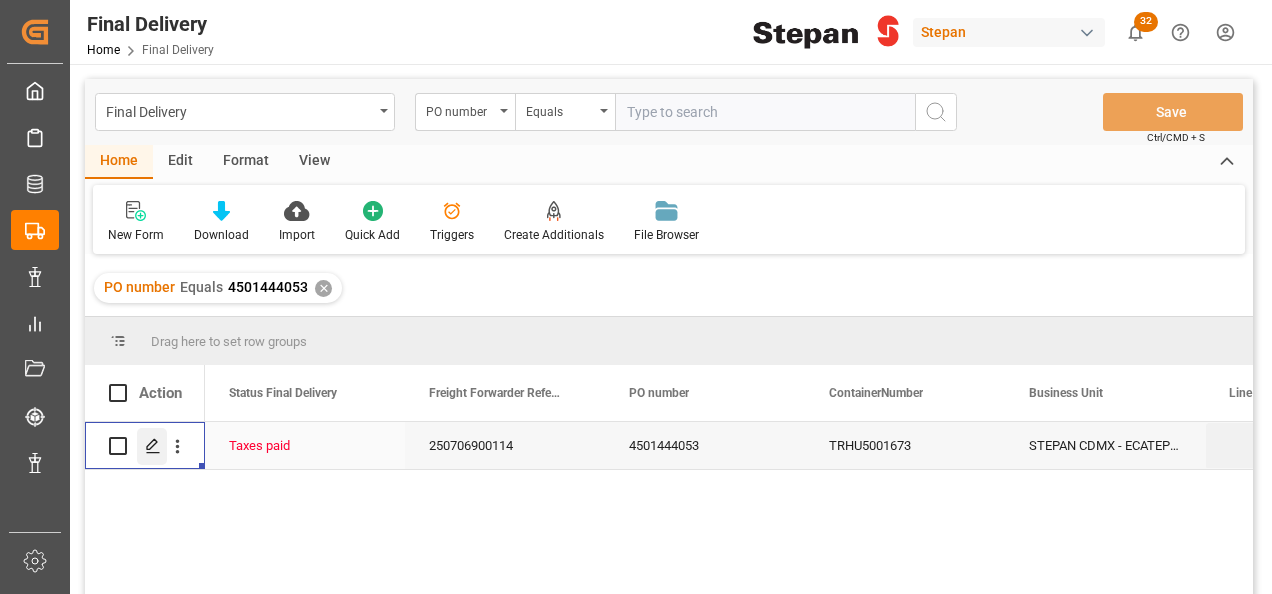 click 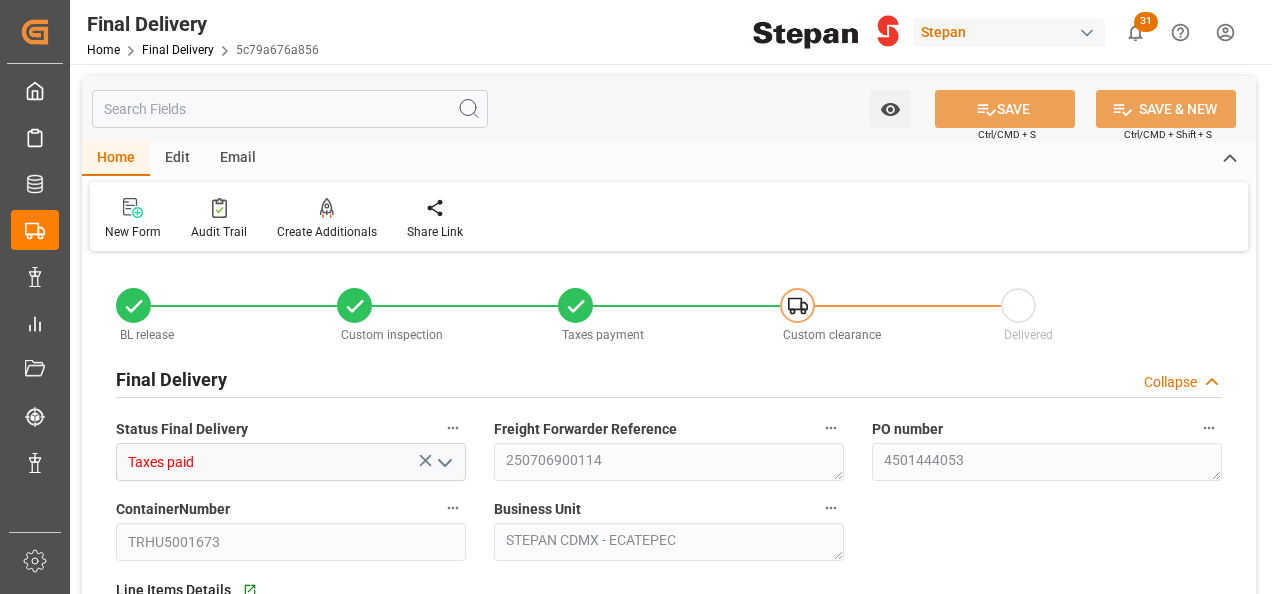type on "[DATE]" 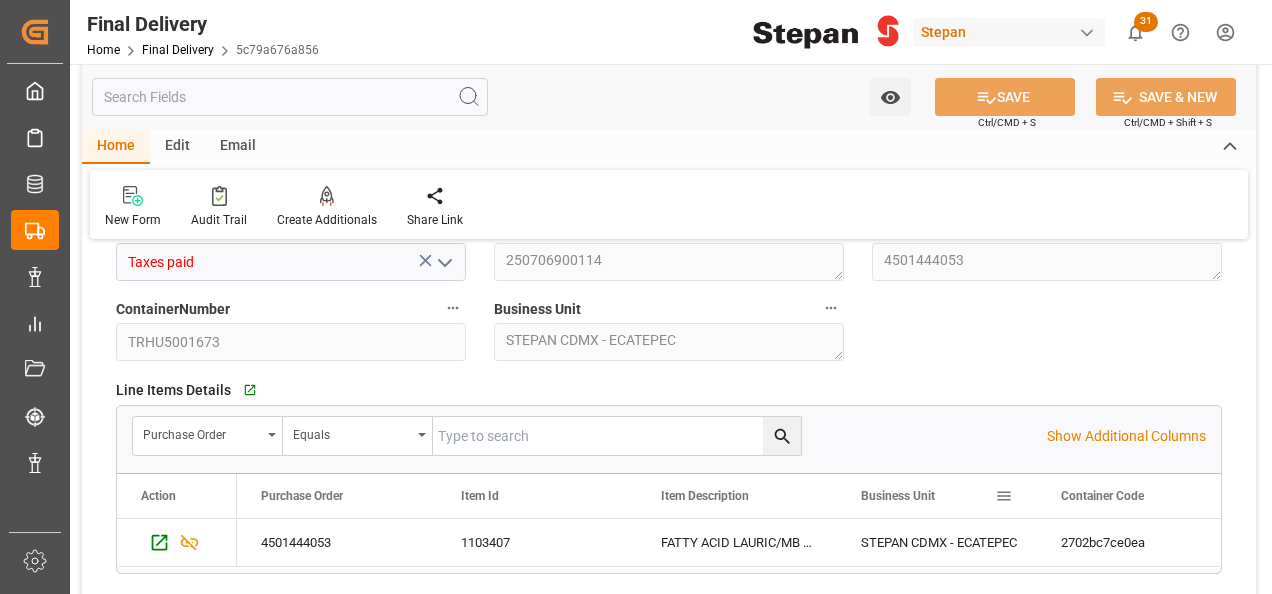 scroll, scrollTop: 100, scrollLeft: 0, axis: vertical 